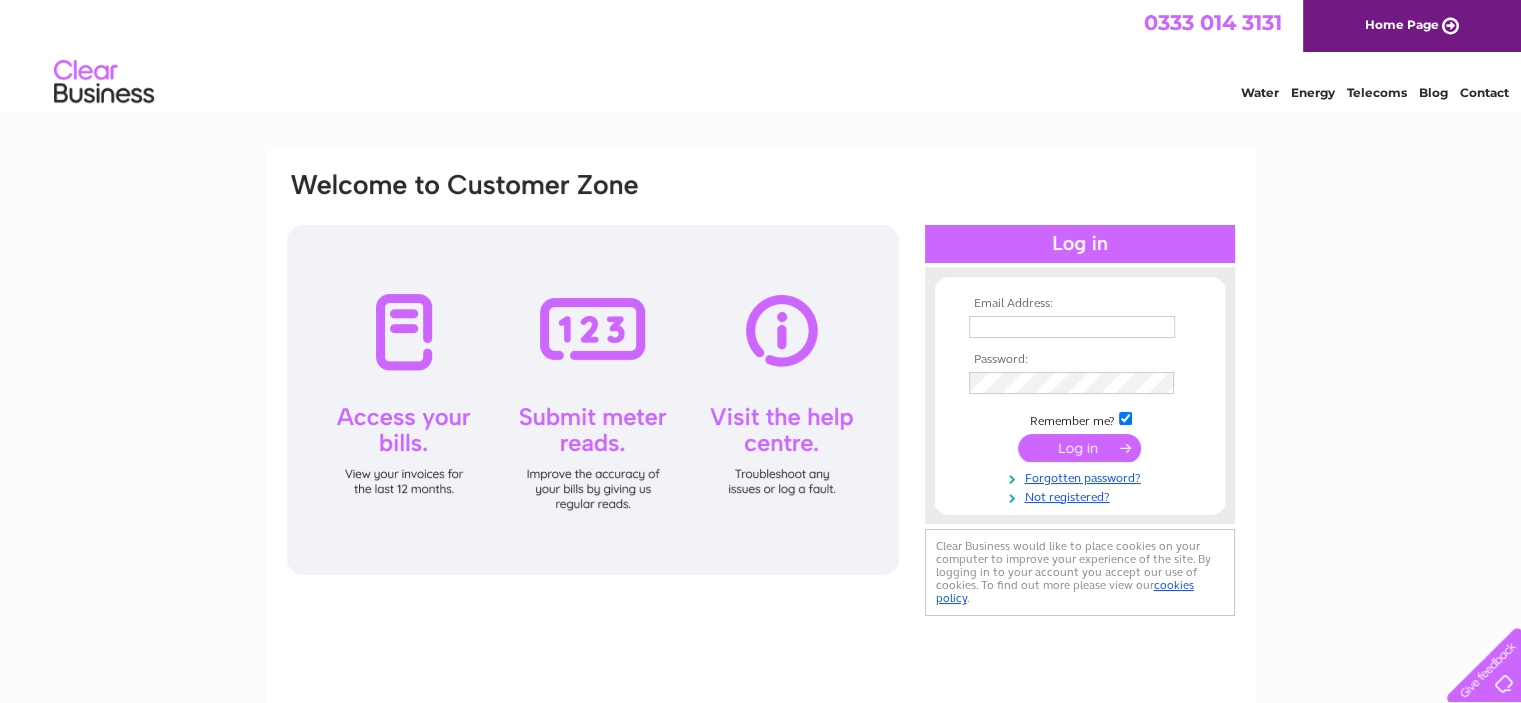 scroll, scrollTop: 0, scrollLeft: 0, axis: both 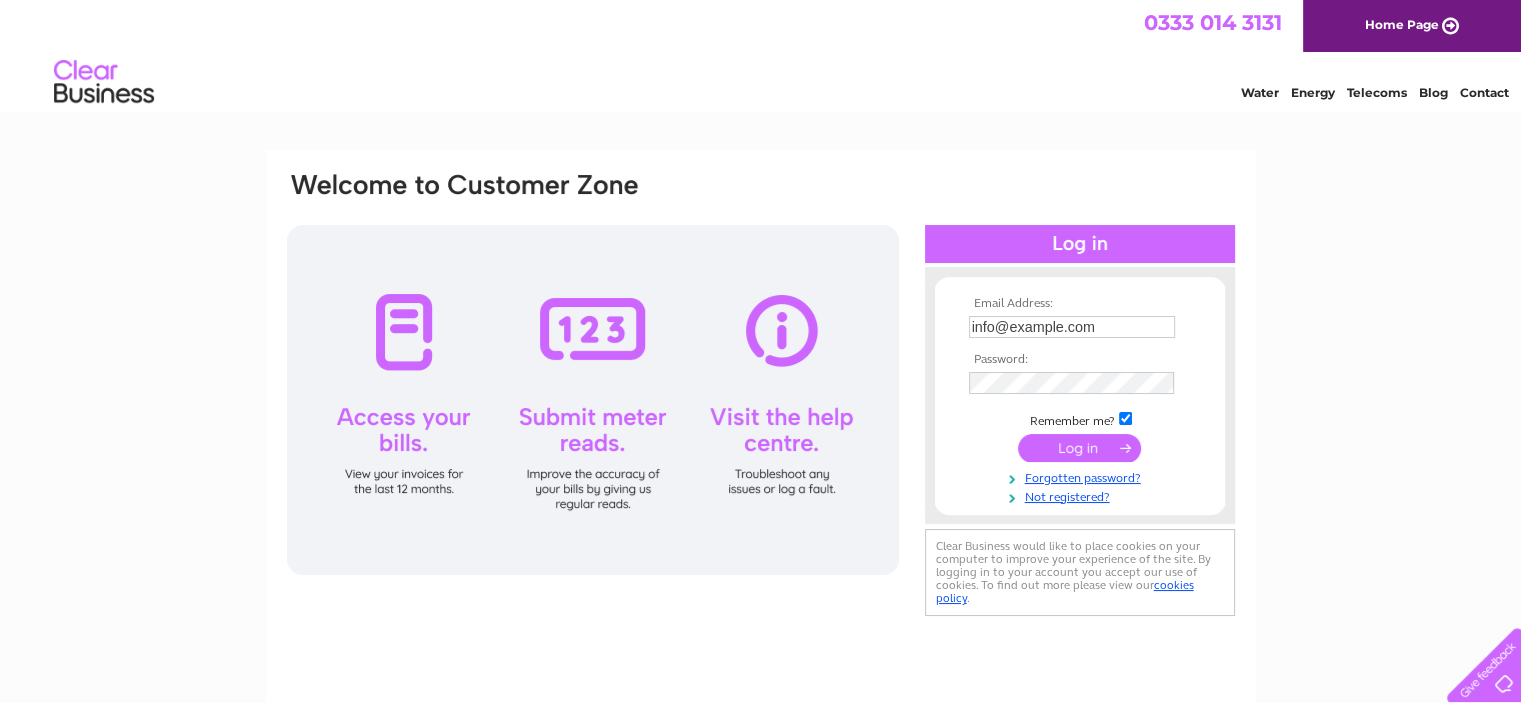 click at bounding box center [1079, 448] 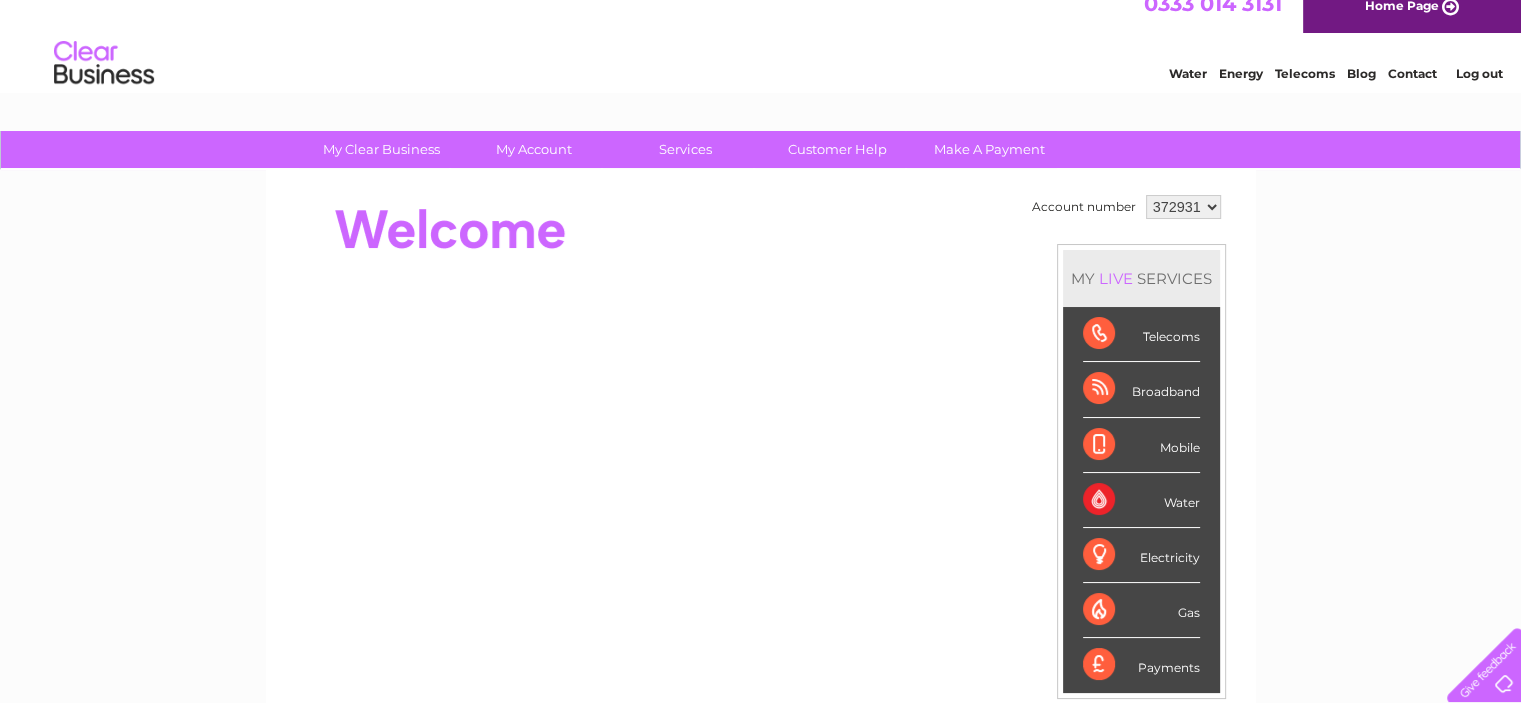 scroll, scrollTop: 64, scrollLeft: 0, axis: vertical 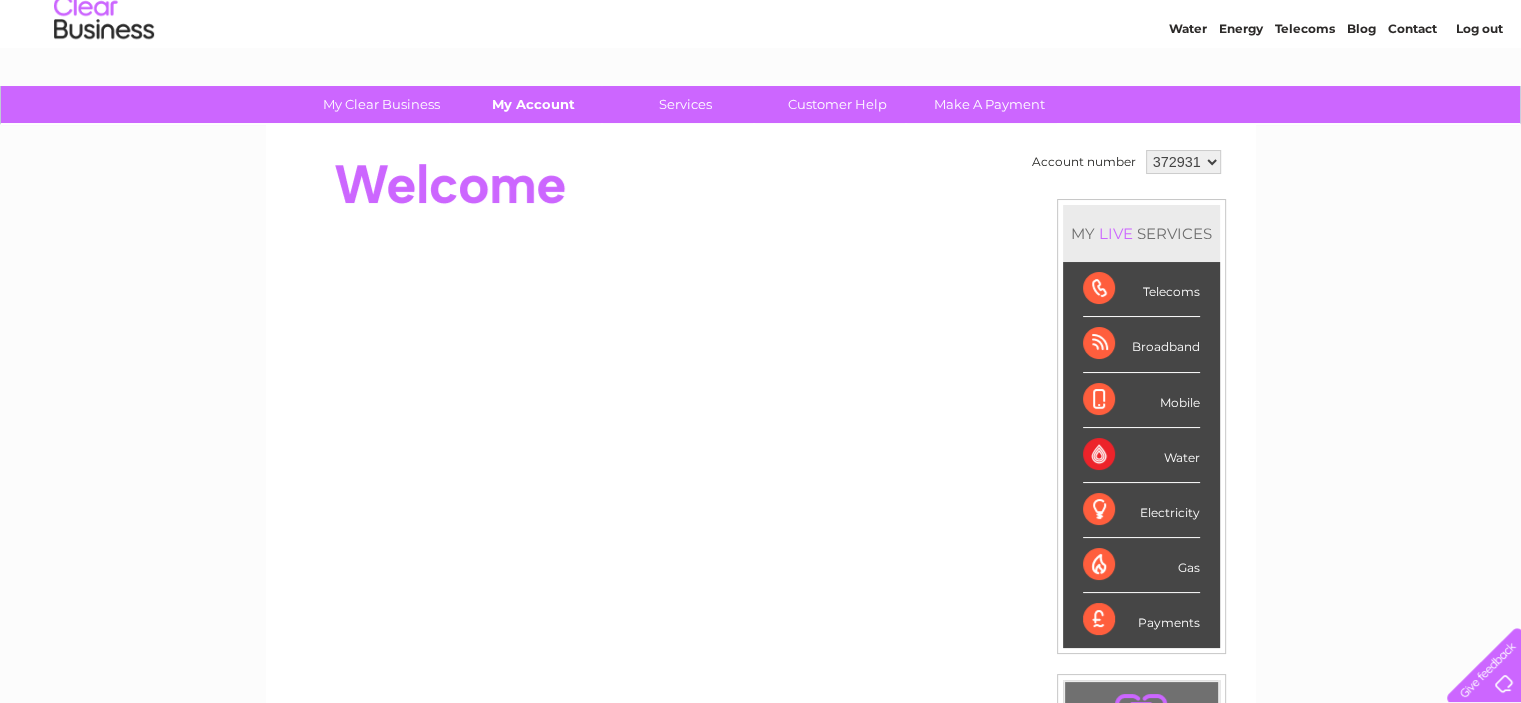 click on "My Account" at bounding box center (533, 104) 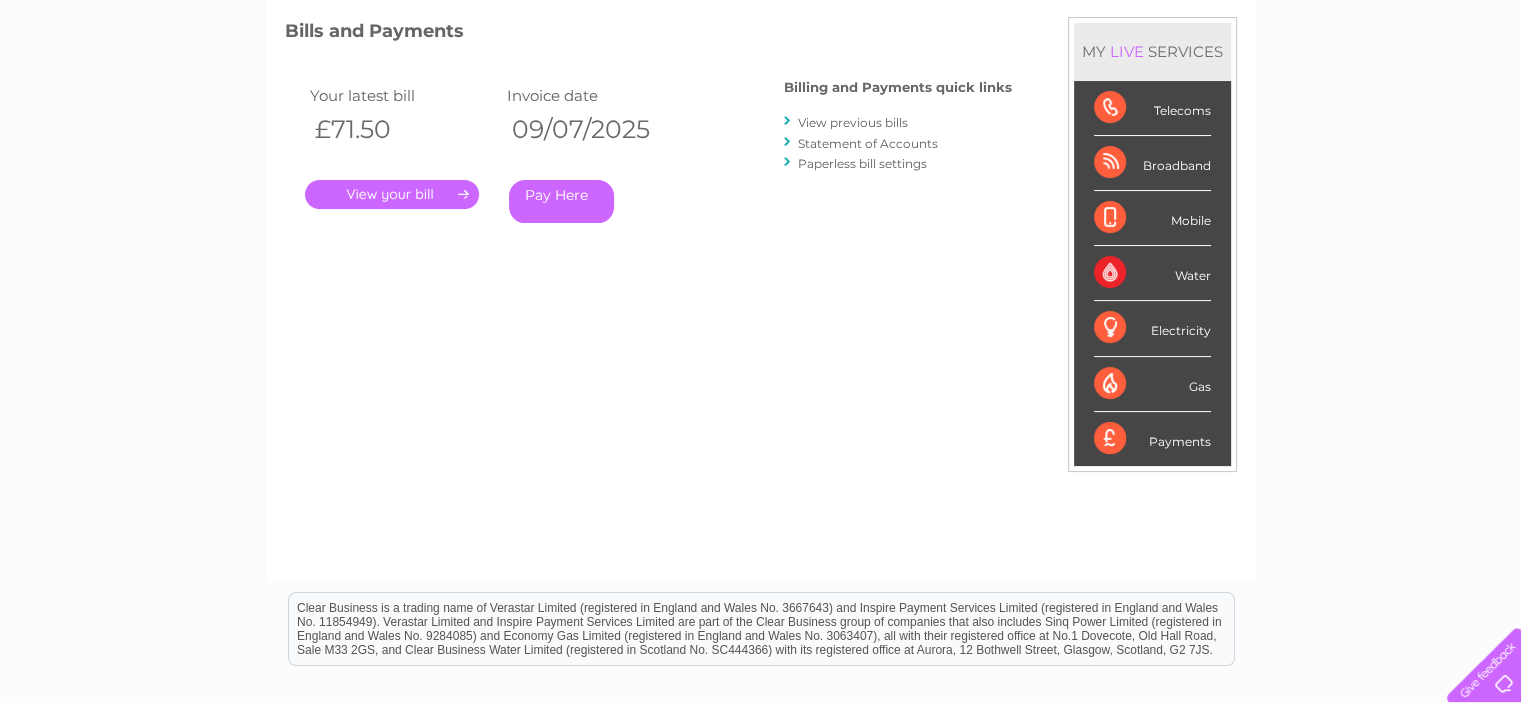 scroll, scrollTop: 268, scrollLeft: 0, axis: vertical 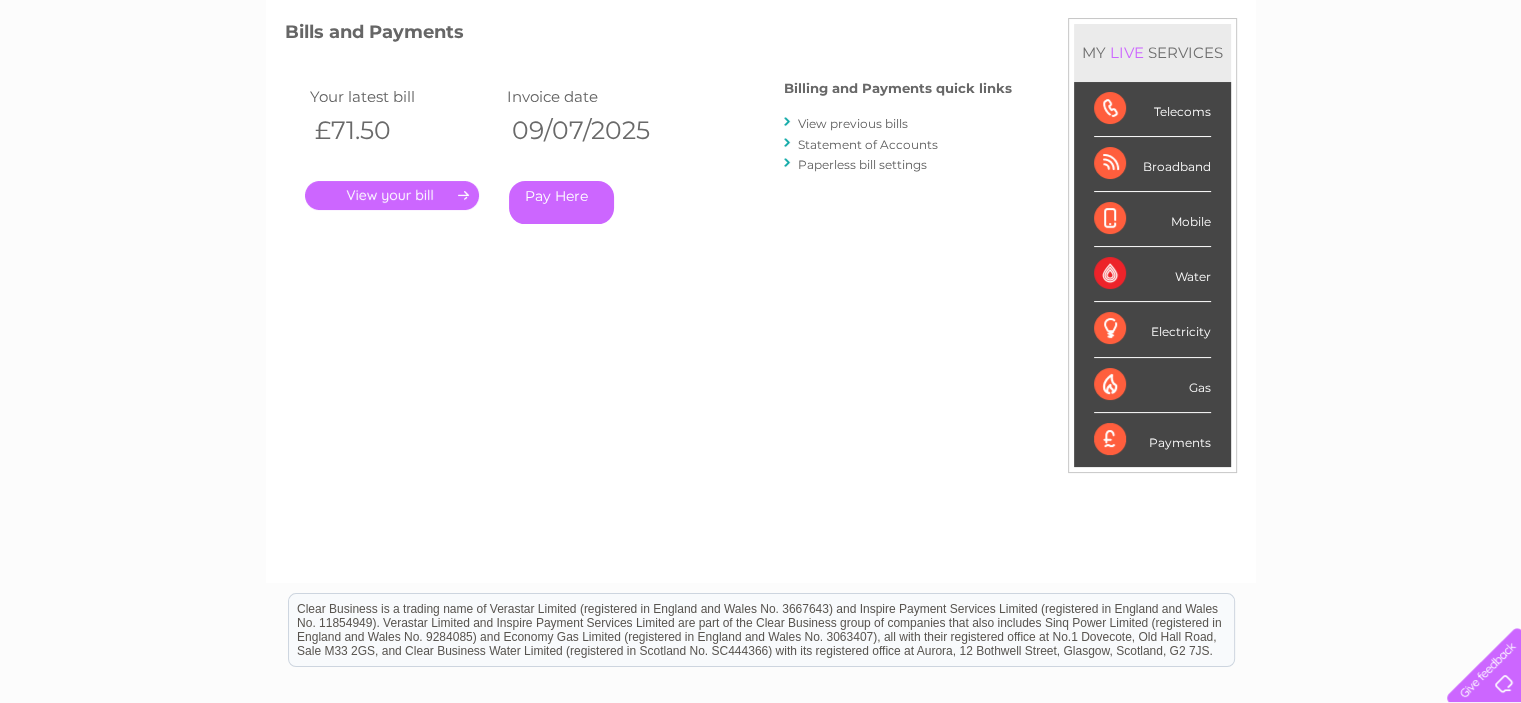 click on "." at bounding box center [392, 195] 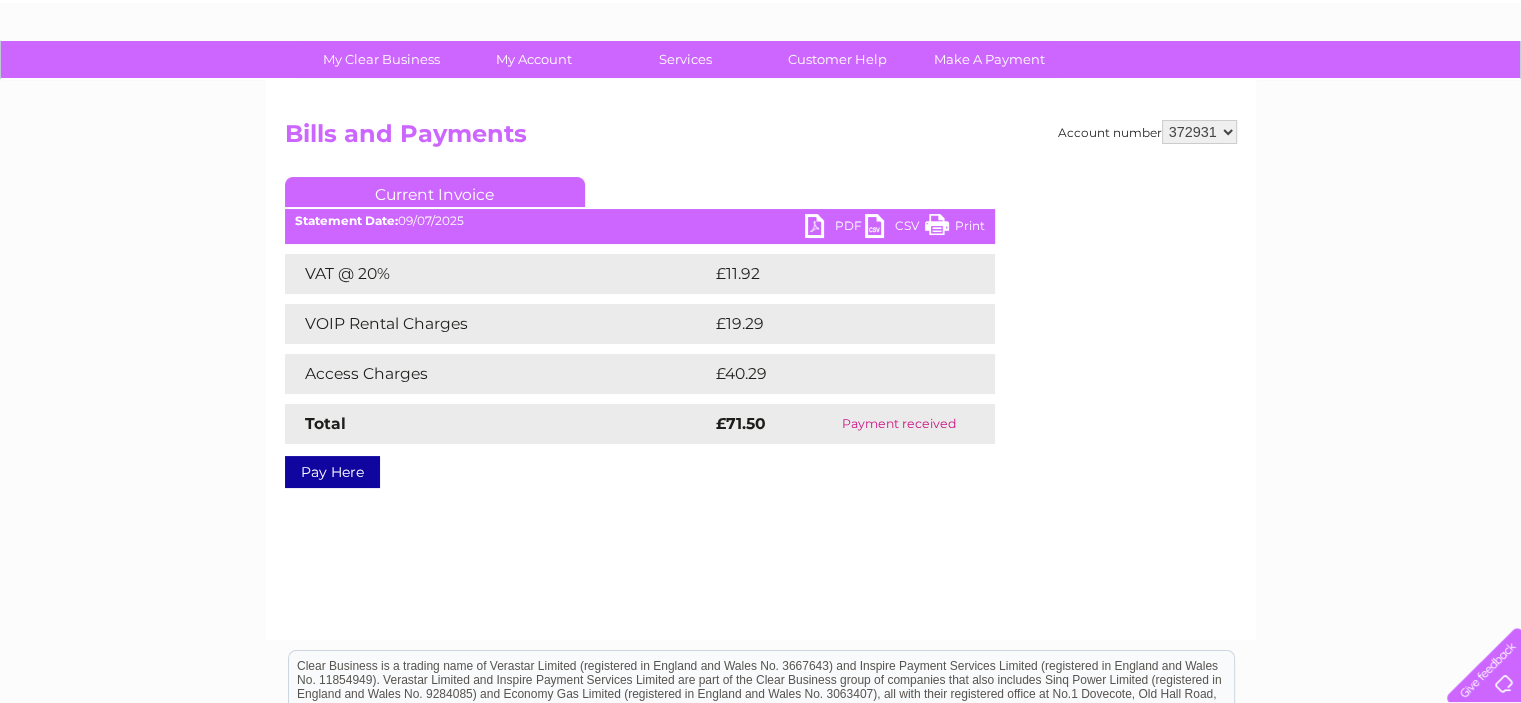 scroll, scrollTop: 104, scrollLeft: 0, axis: vertical 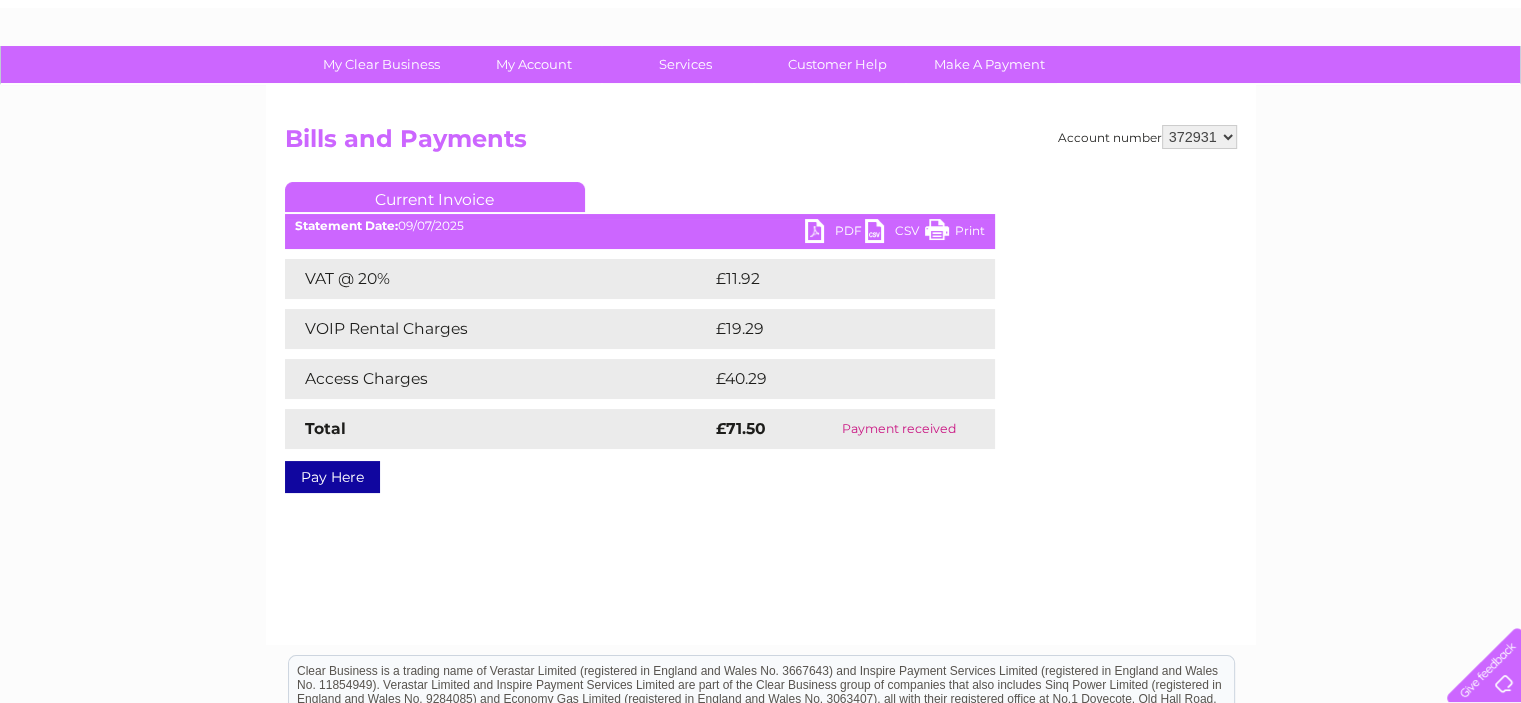 click on "£11.92" at bounding box center [831, 279] 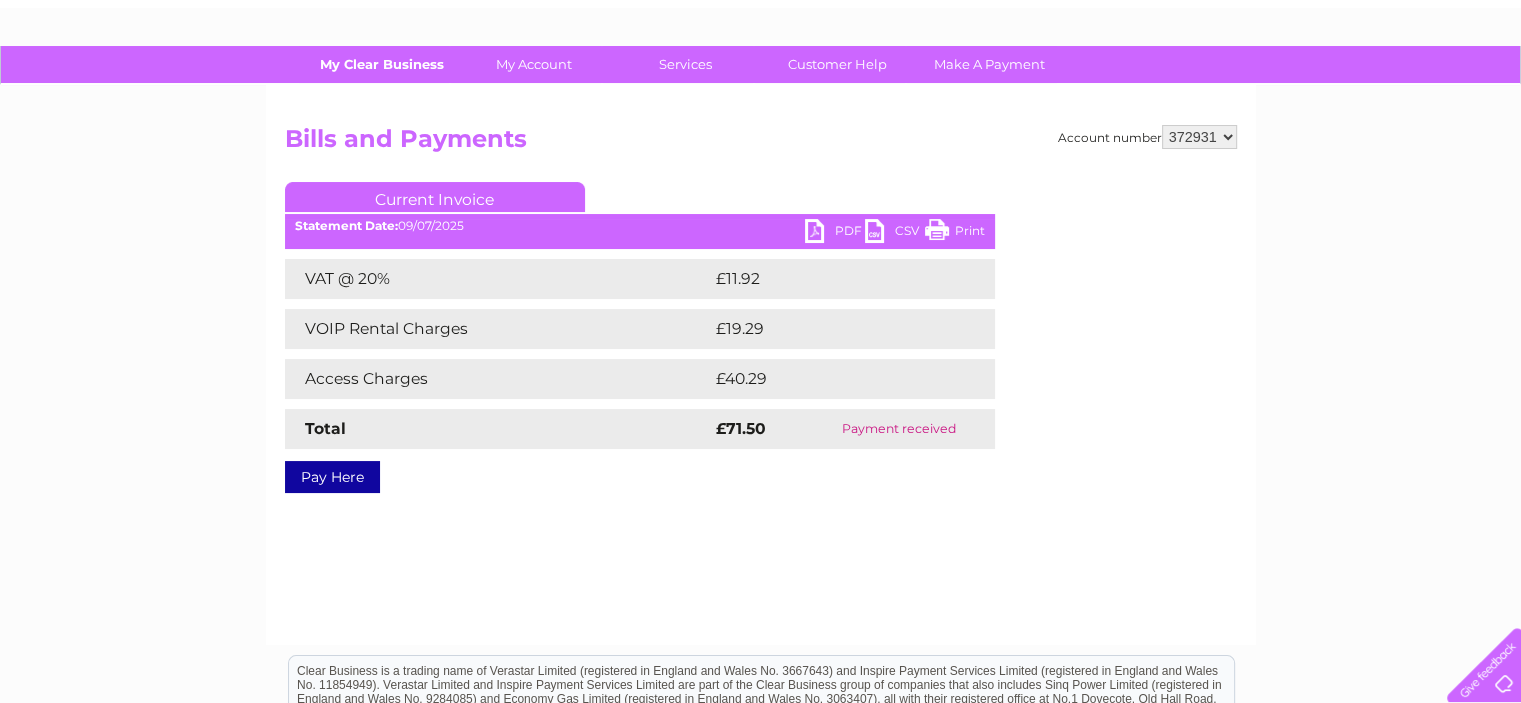 click on "My Clear Business" at bounding box center (381, 64) 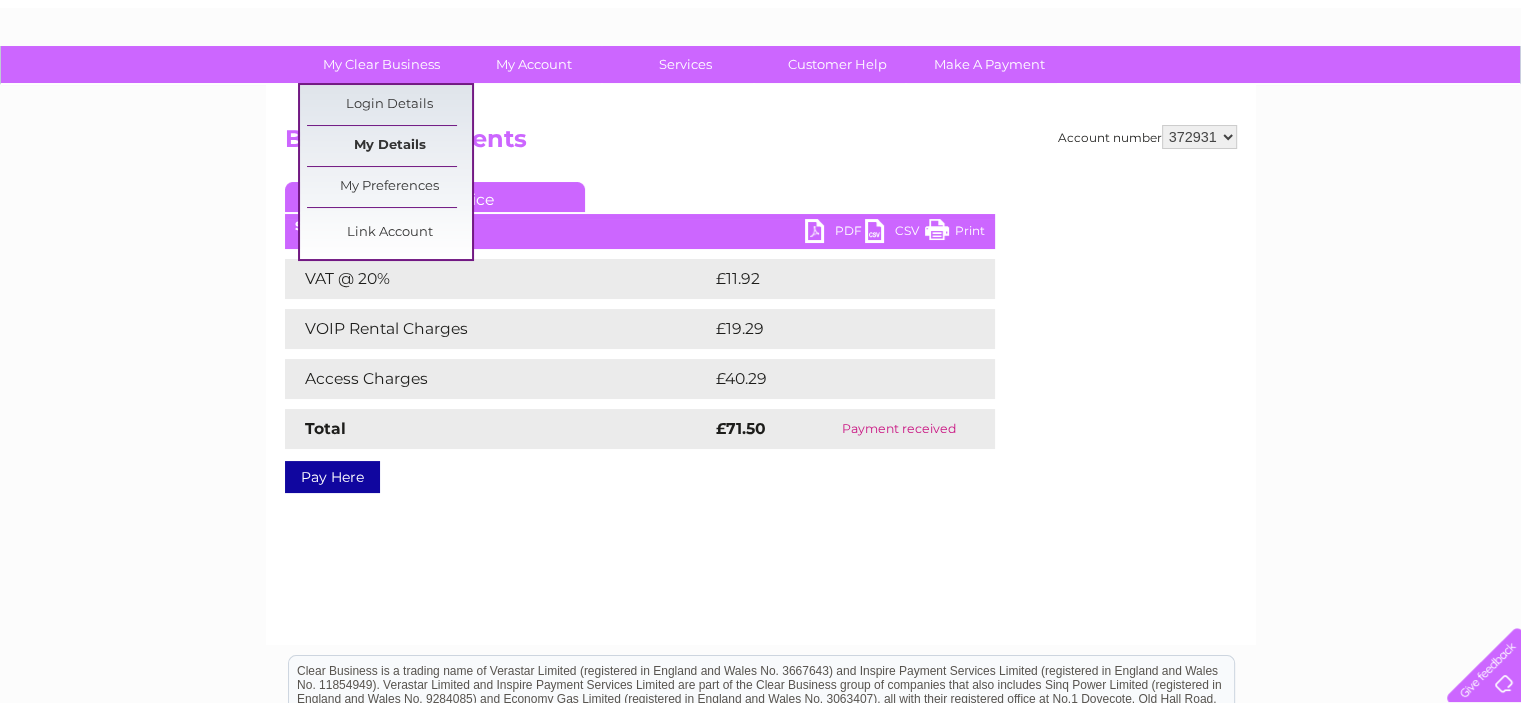 click on "My Details" at bounding box center [389, 146] 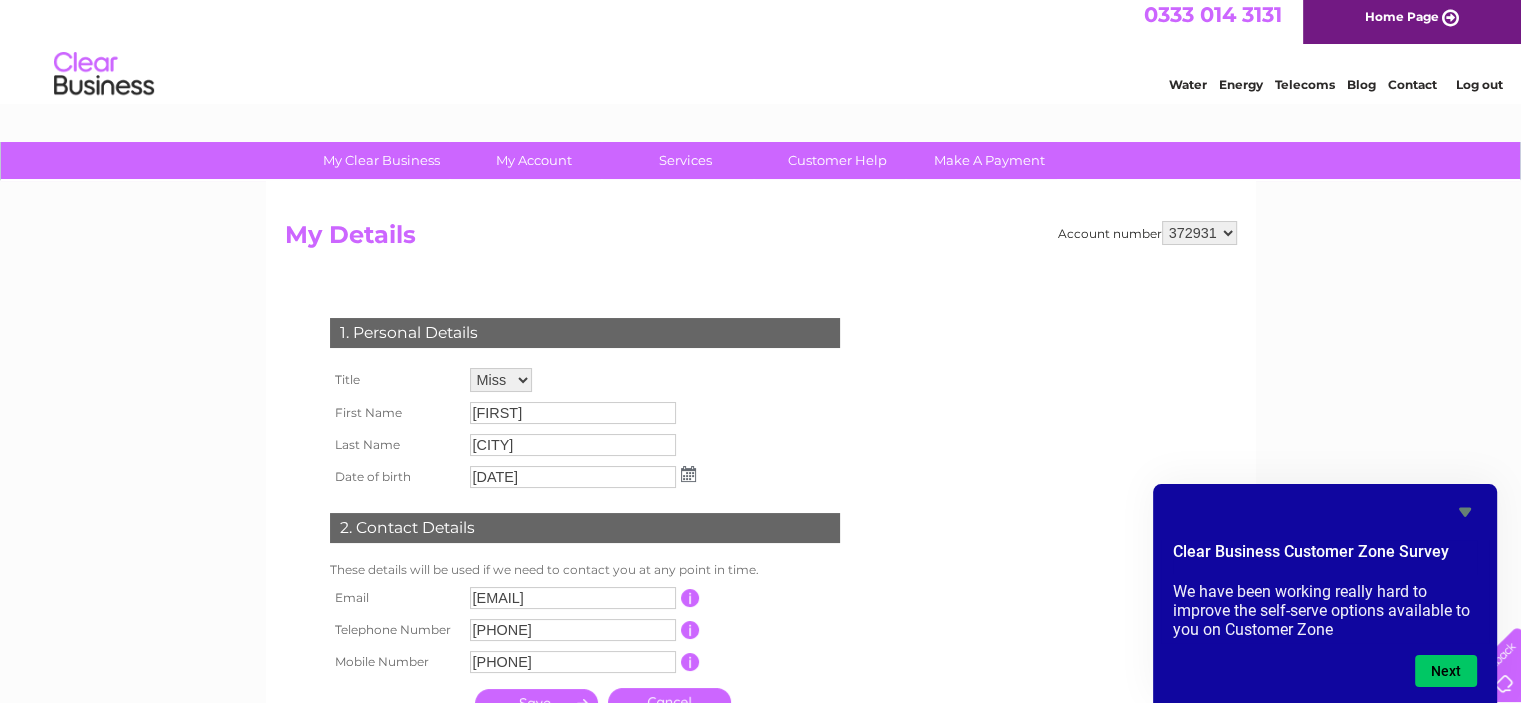 scroll, scrollTop: 0, scrollLeft: 0, axis: both 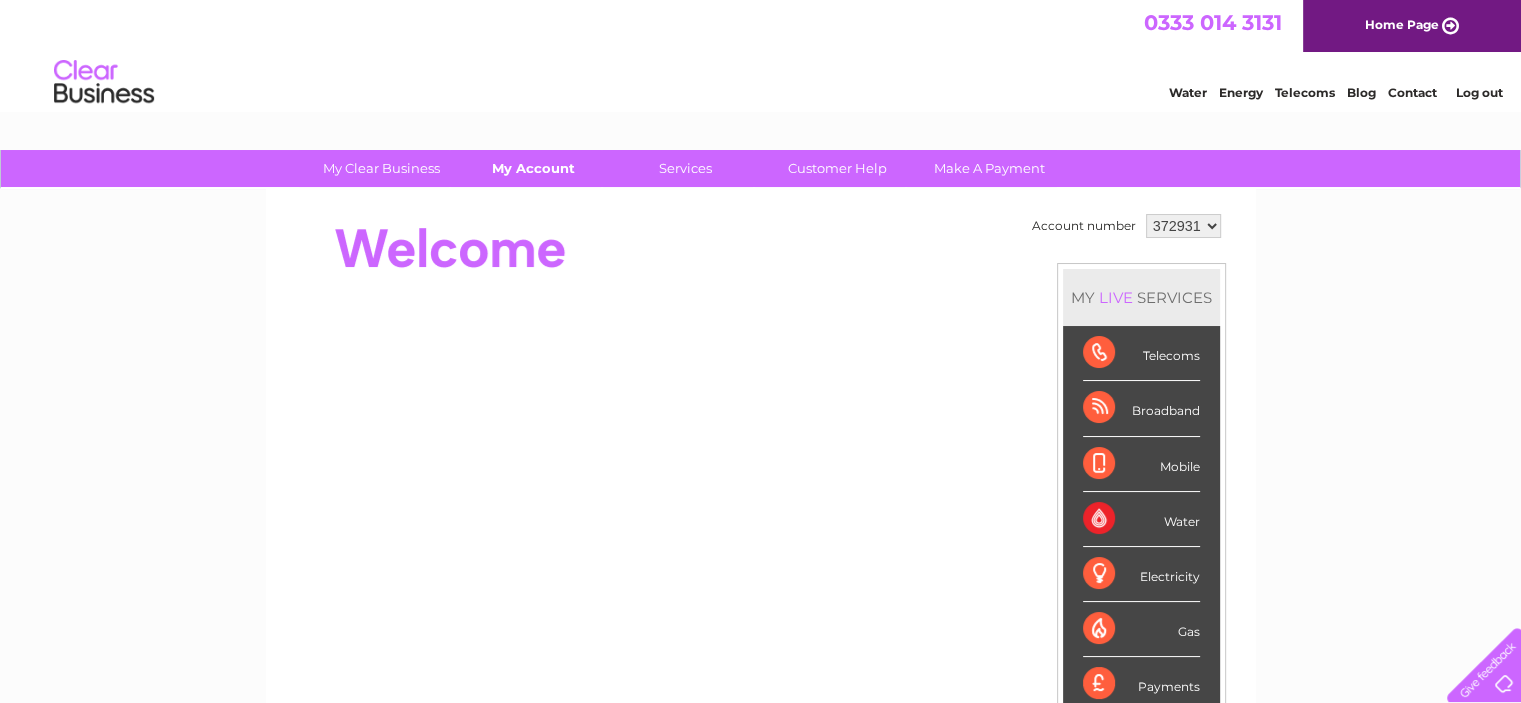 click on "My Account" at bounding box center (533, 168) 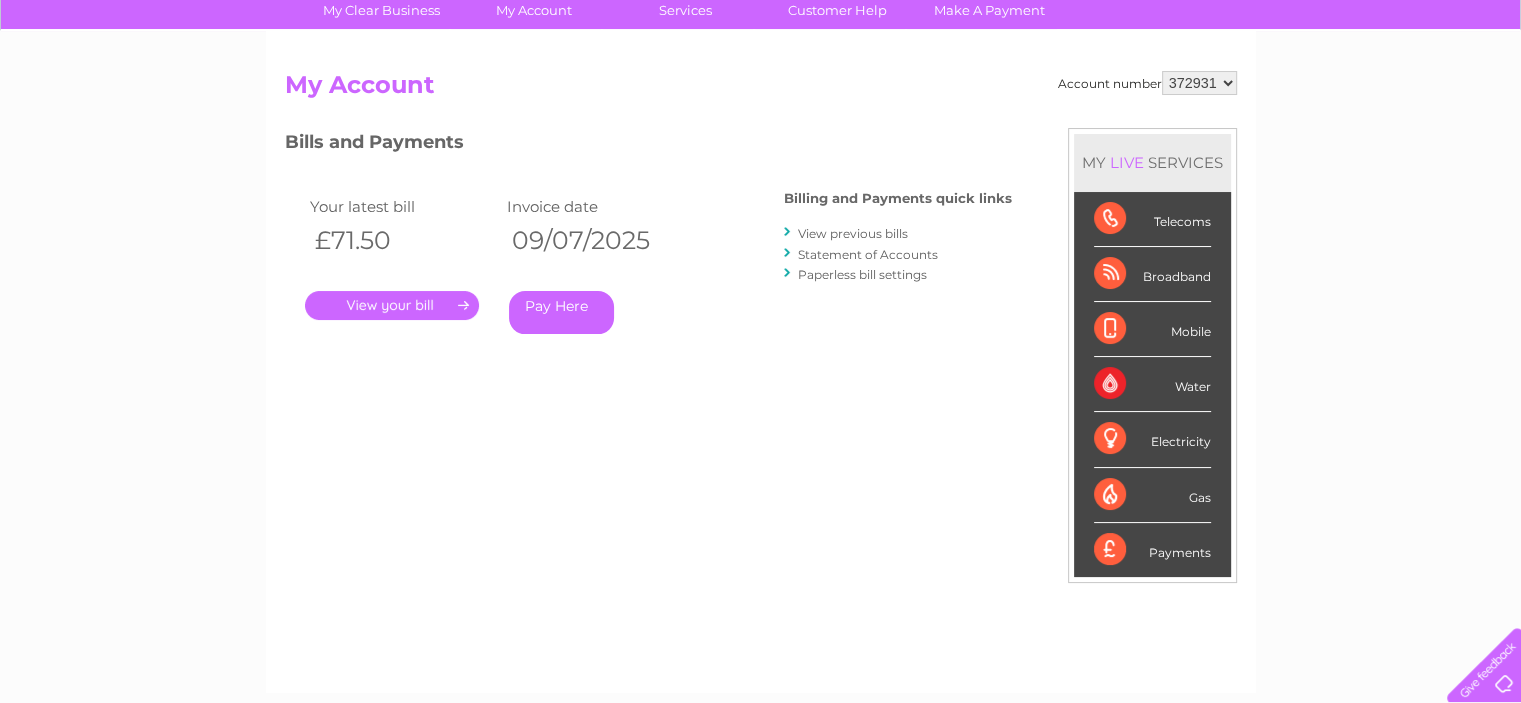 scroll, scrollTop: 0, scrollLeft: 0, axis: both 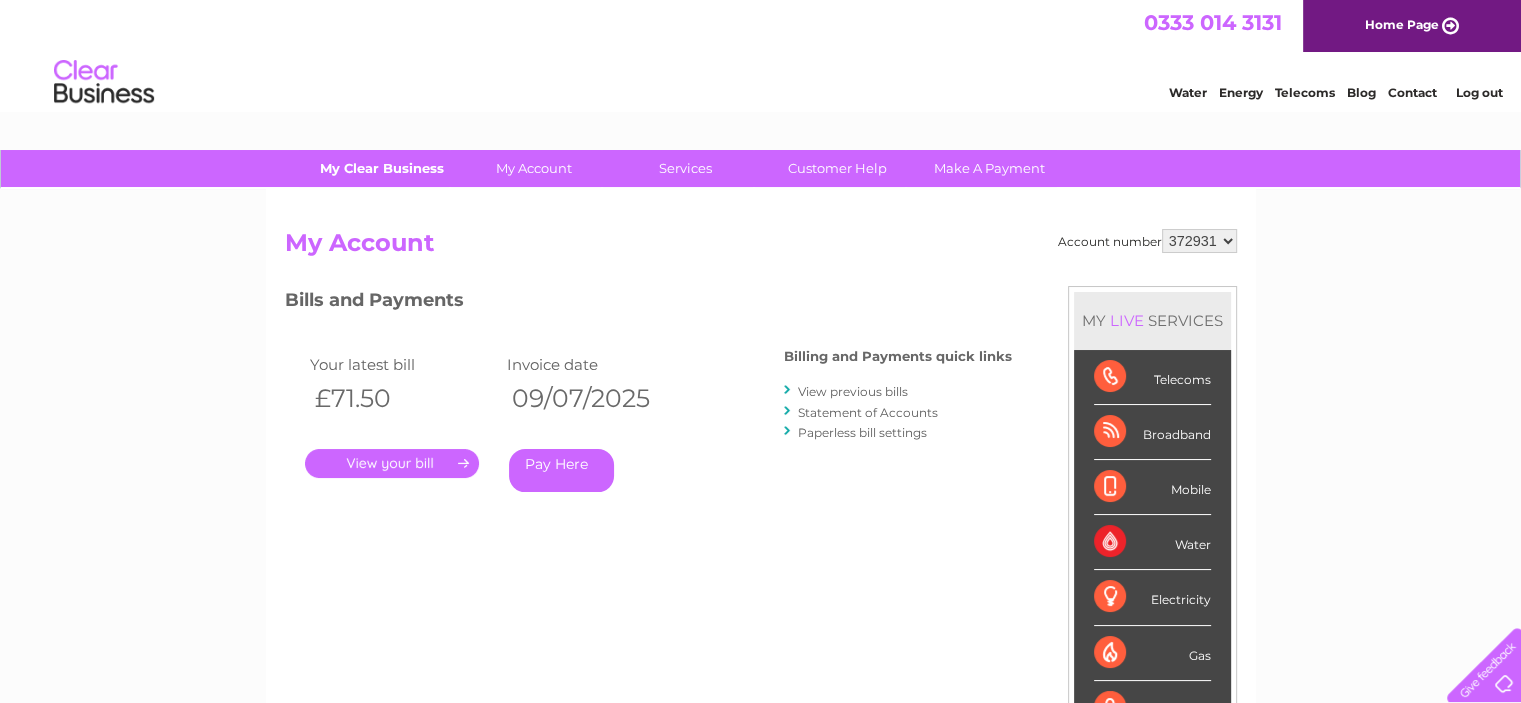 click on "My Clear Business" at bounding box center [381, 168] 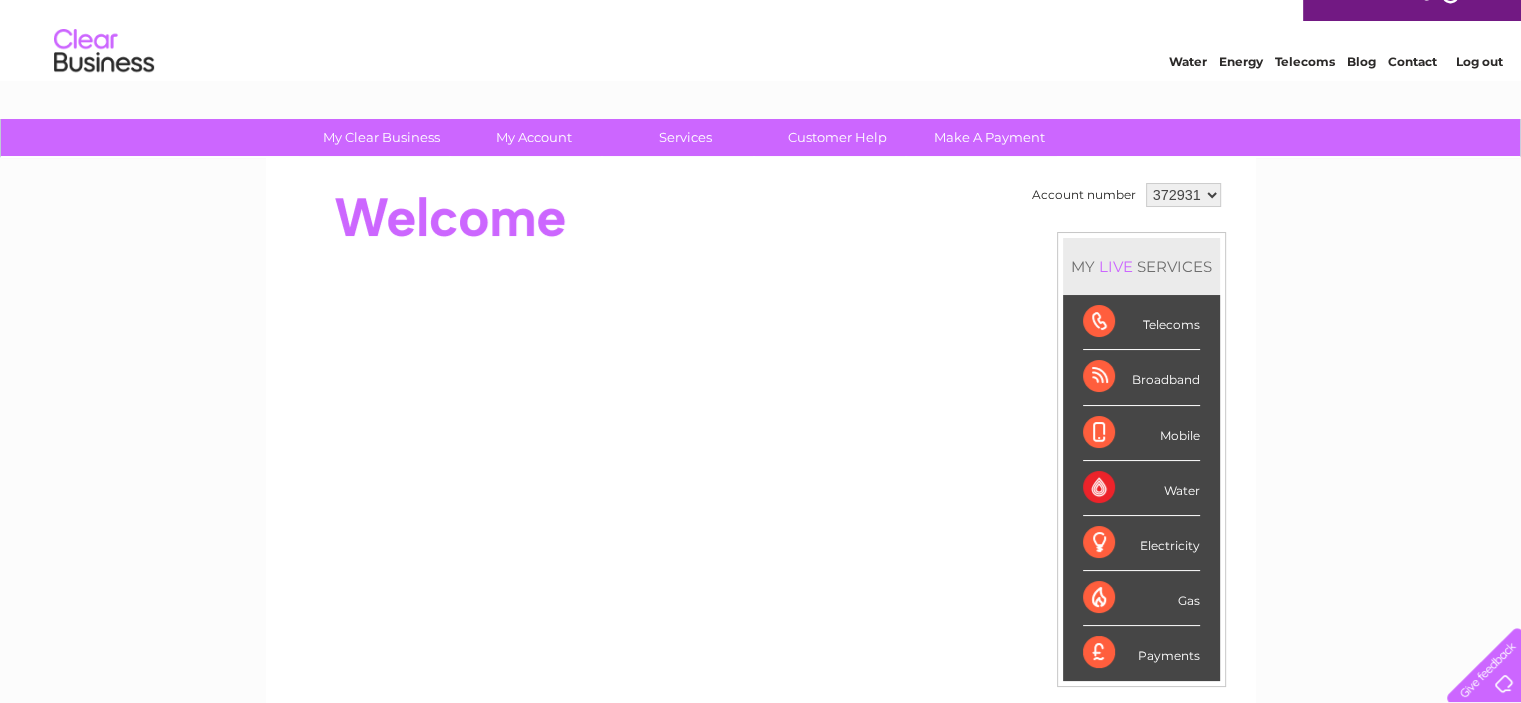 scroll, scrollTop: 29, scrollLeft: 0, axis: vertical 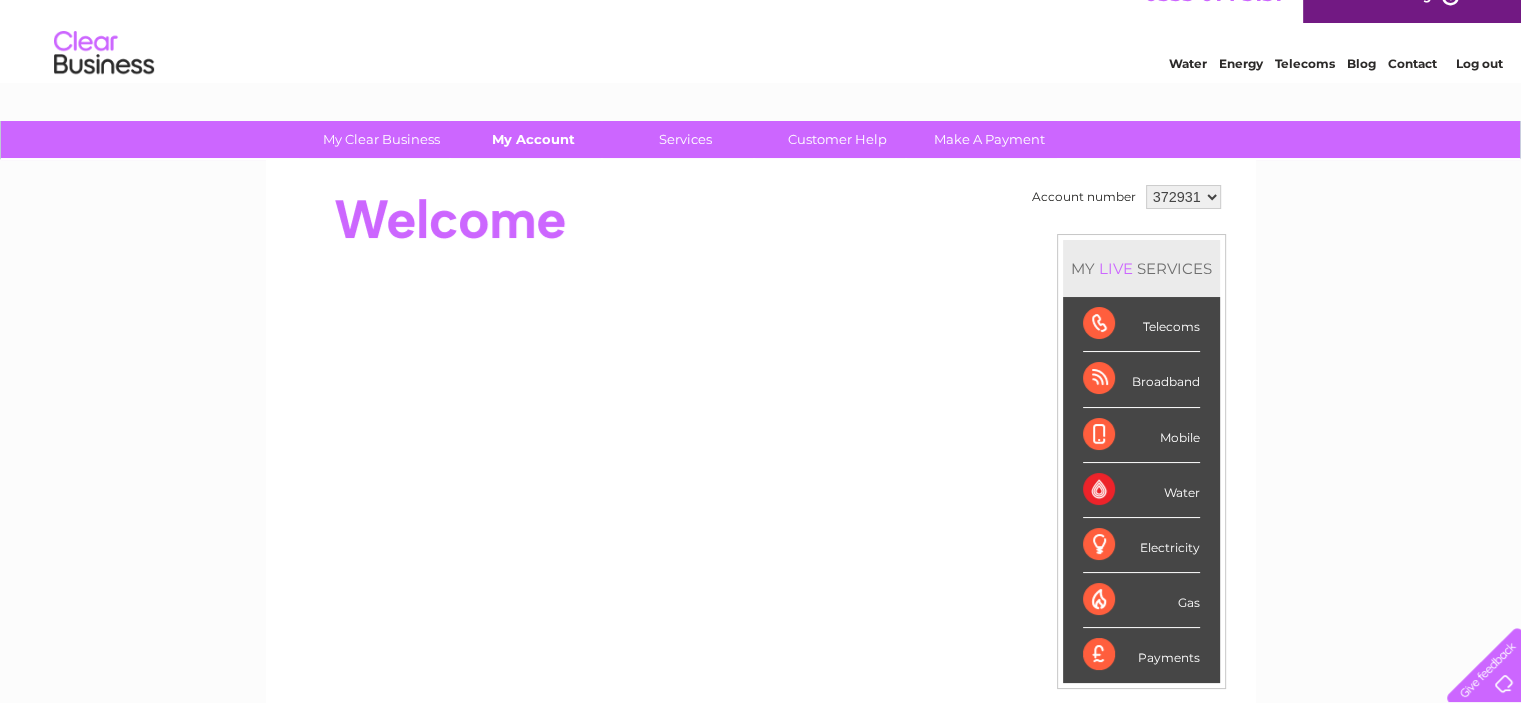click on "My Account" at bounding box center [533, 139] 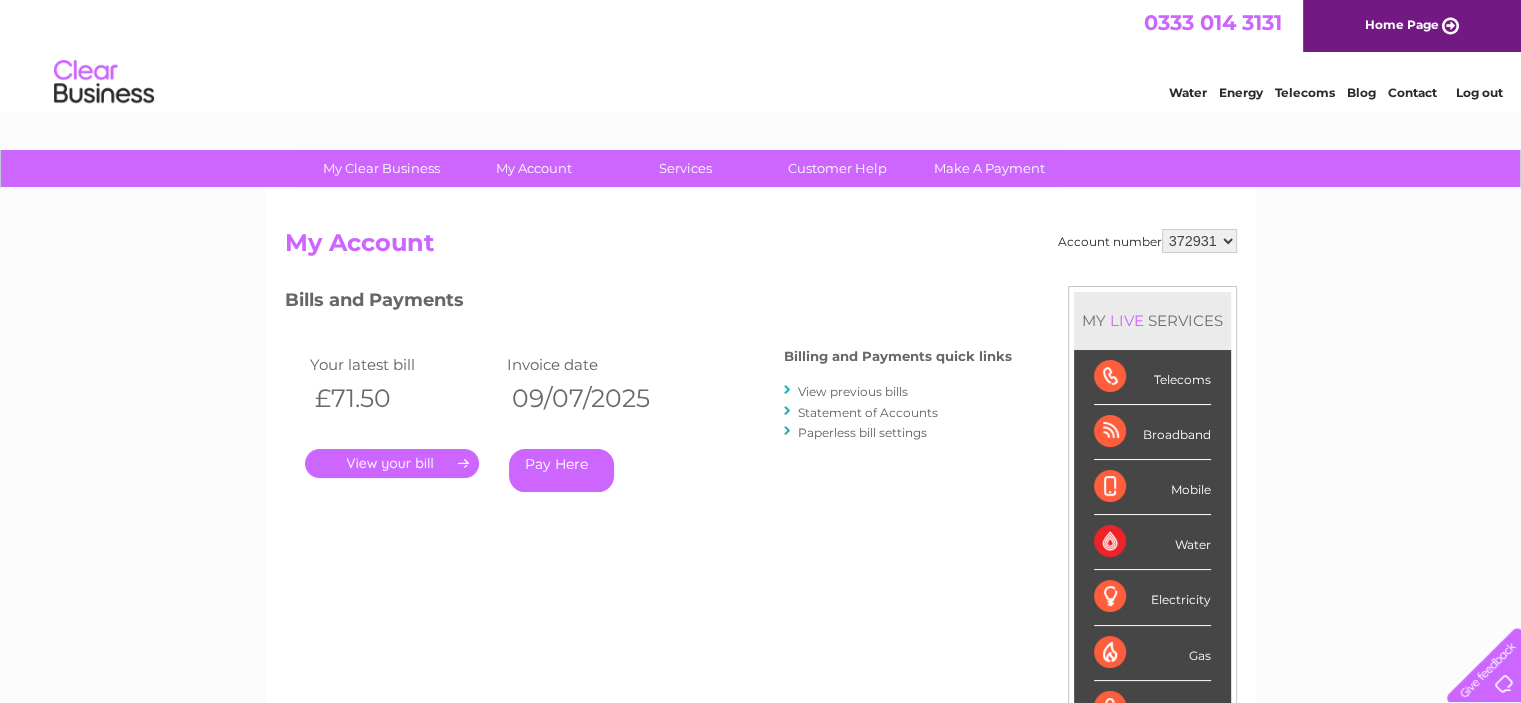 scroll, scrollTop: 0, scrollLeft: 0, axis: both 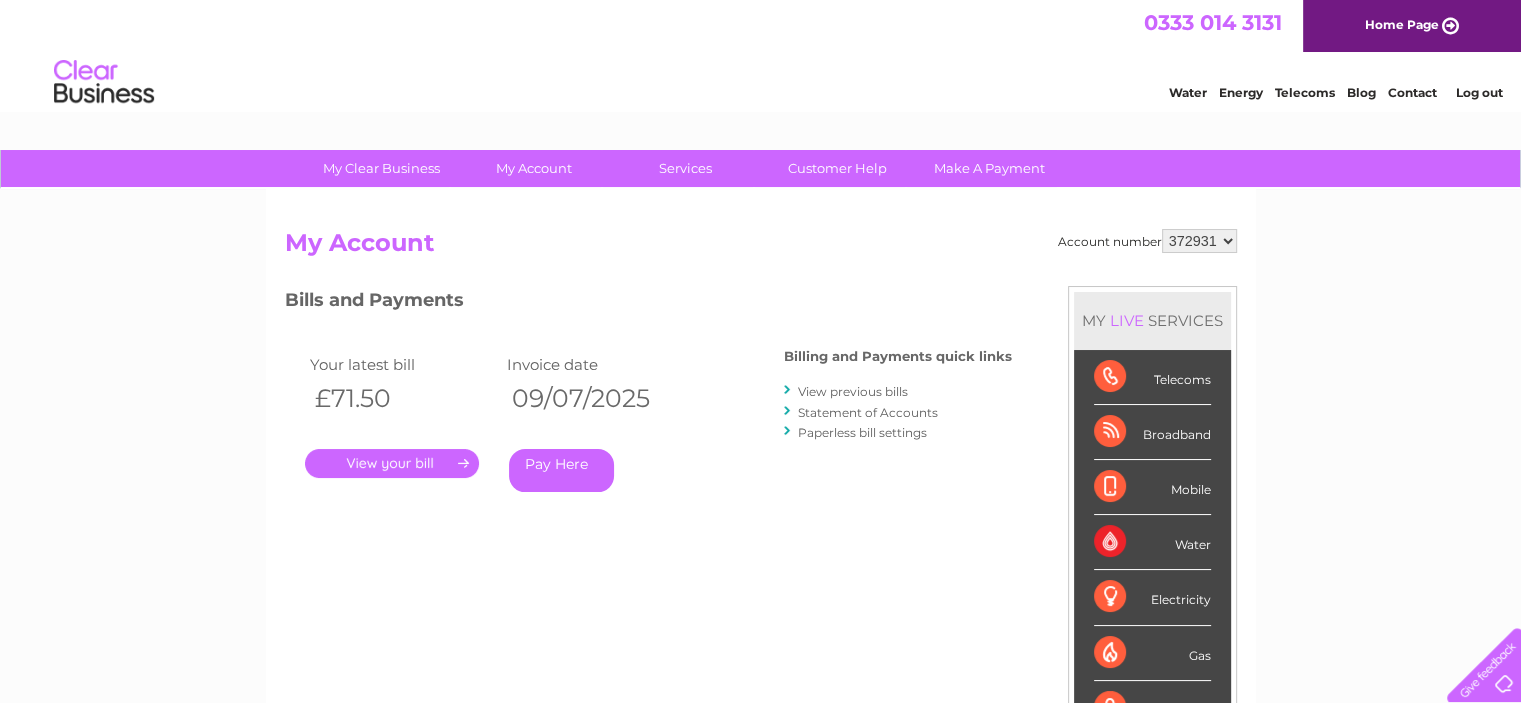 click on "." at bounding box center (392, 463) 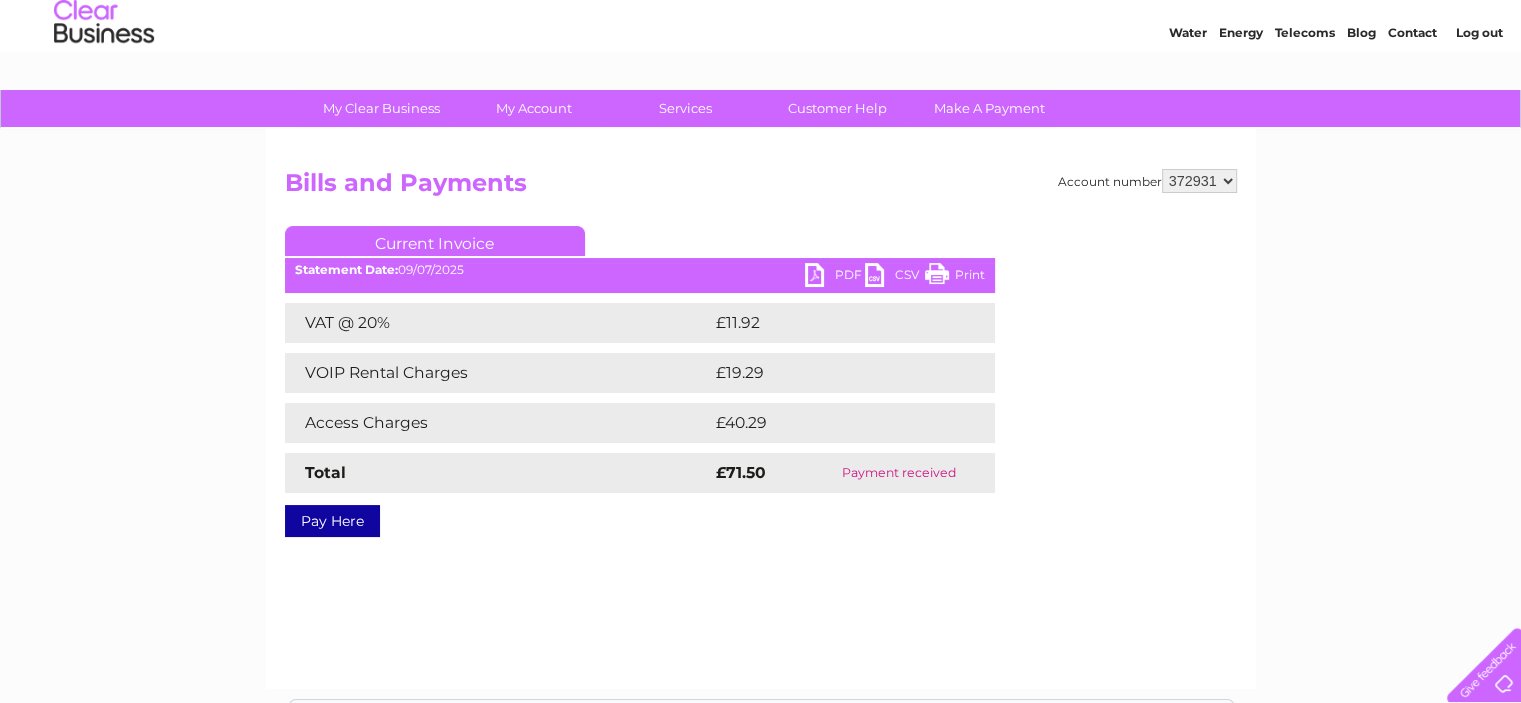 scroll, scrollTop: 61, scrollLeft: 0, axis: vertical 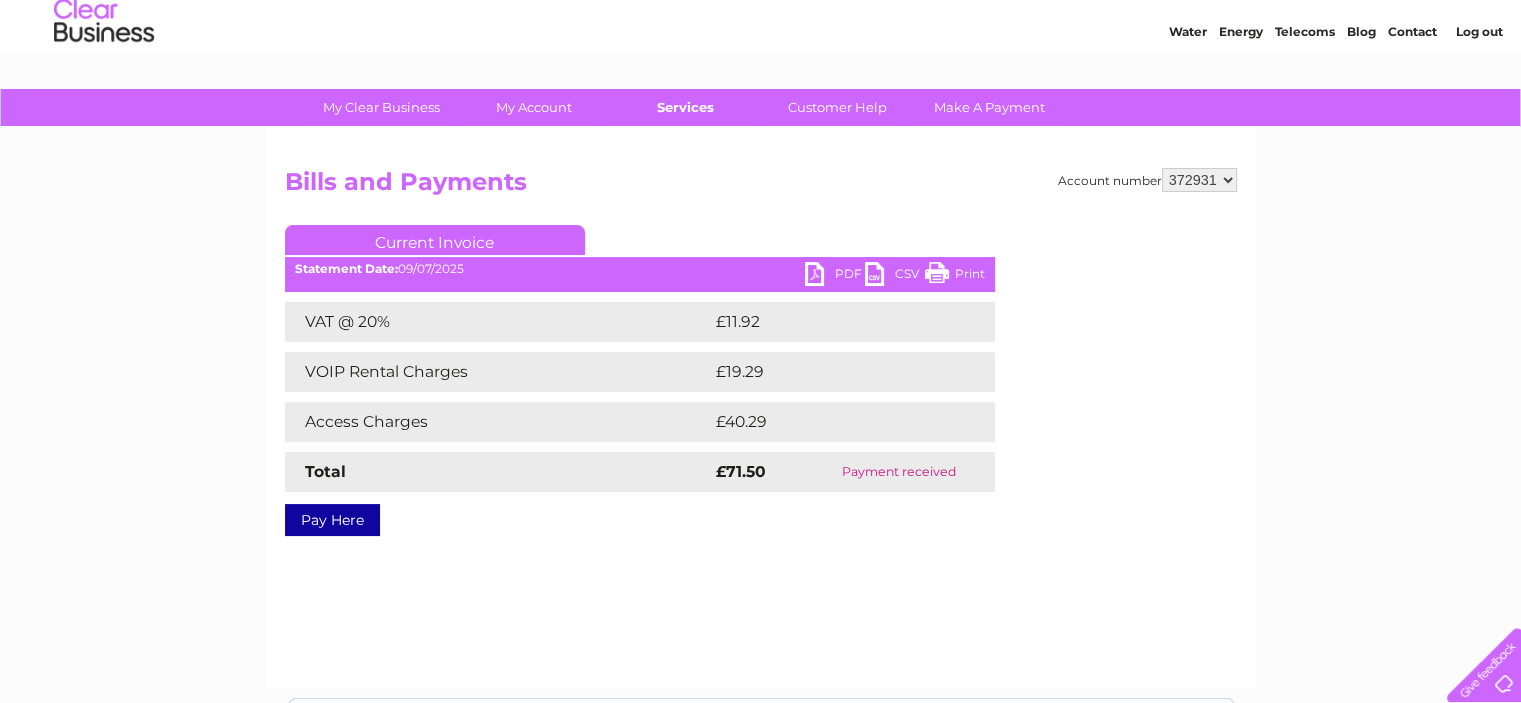 click on "Services" at bounding box center (685, 107) 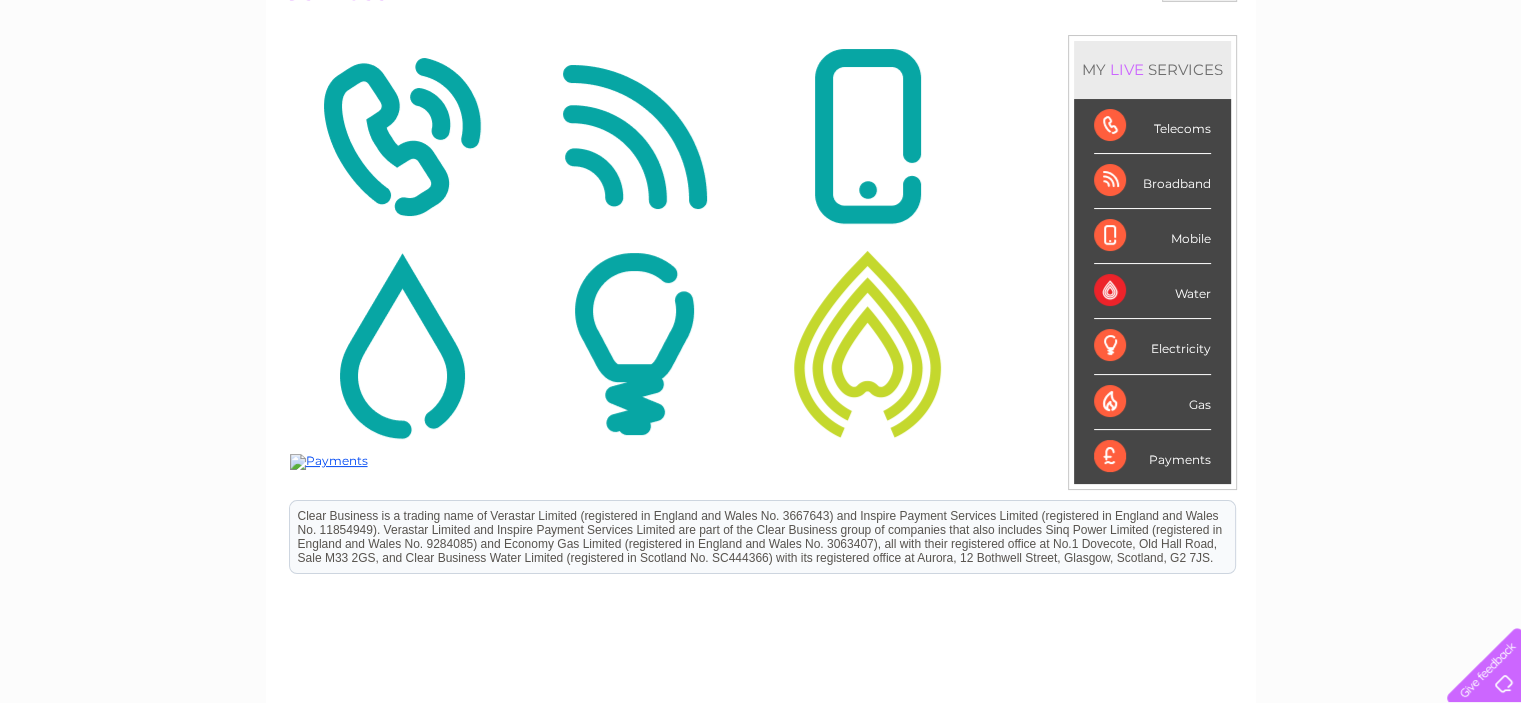 scroll, scrollTop: 234, scrollLeft: 0, axis: vertical 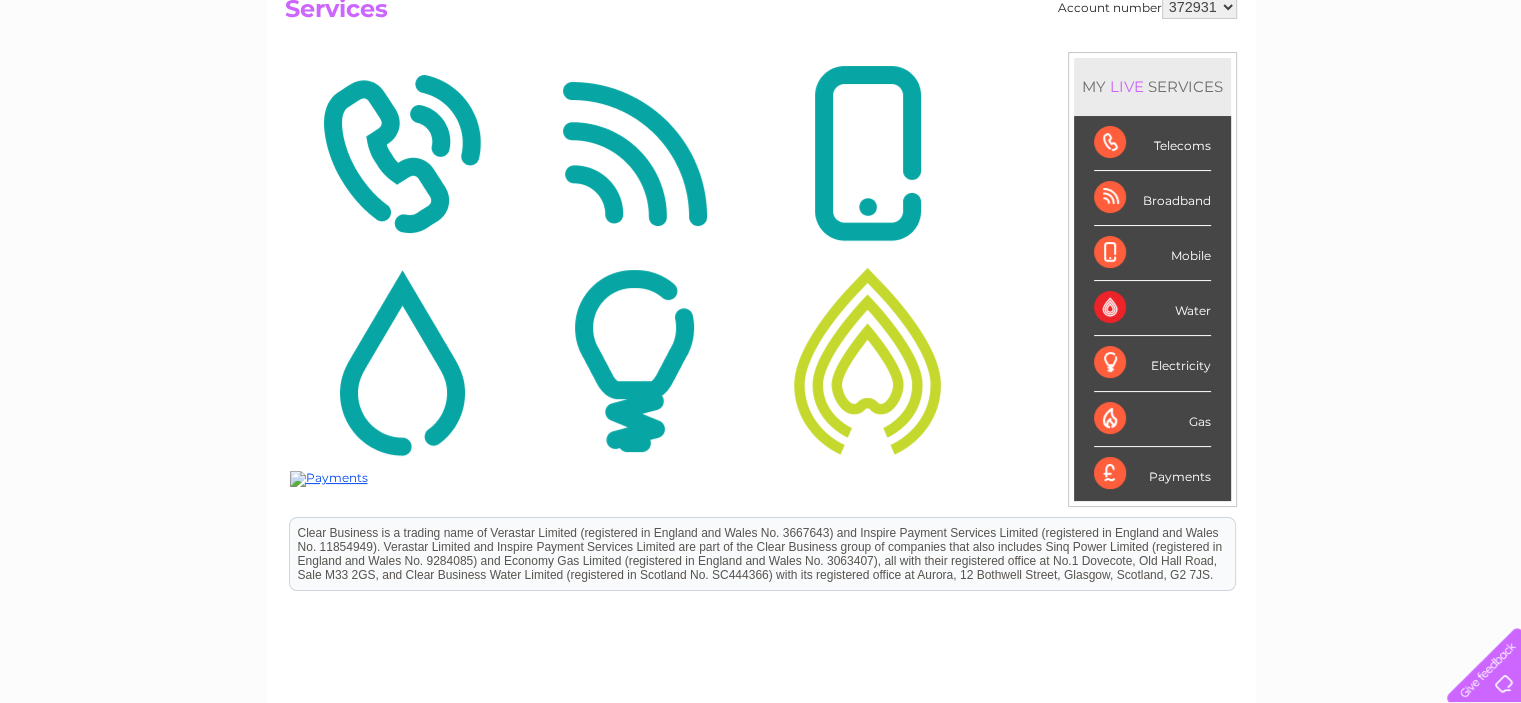 click on "Telecoms" at bounding box center (1152, 143) 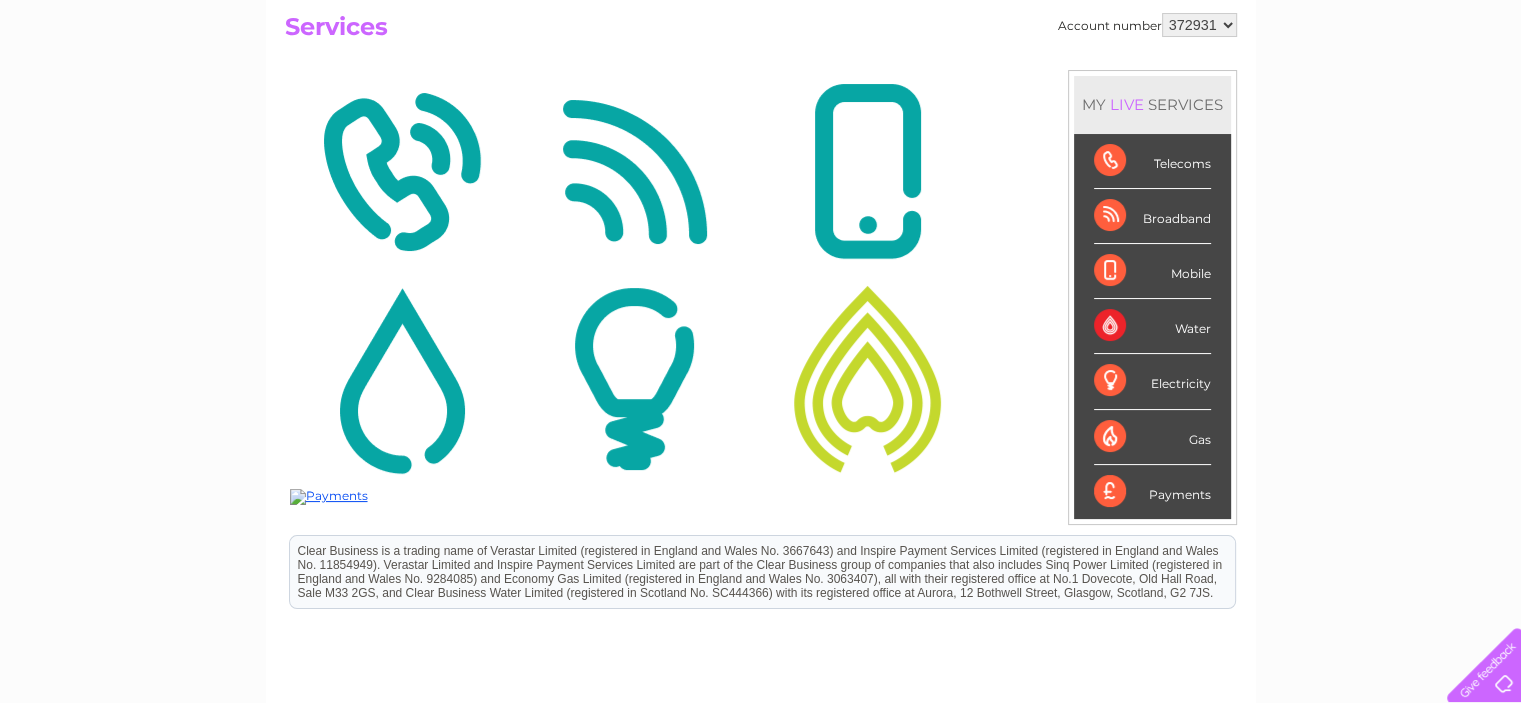 scroll, scrollTop: 0, scrollLeft: 0, axis: both 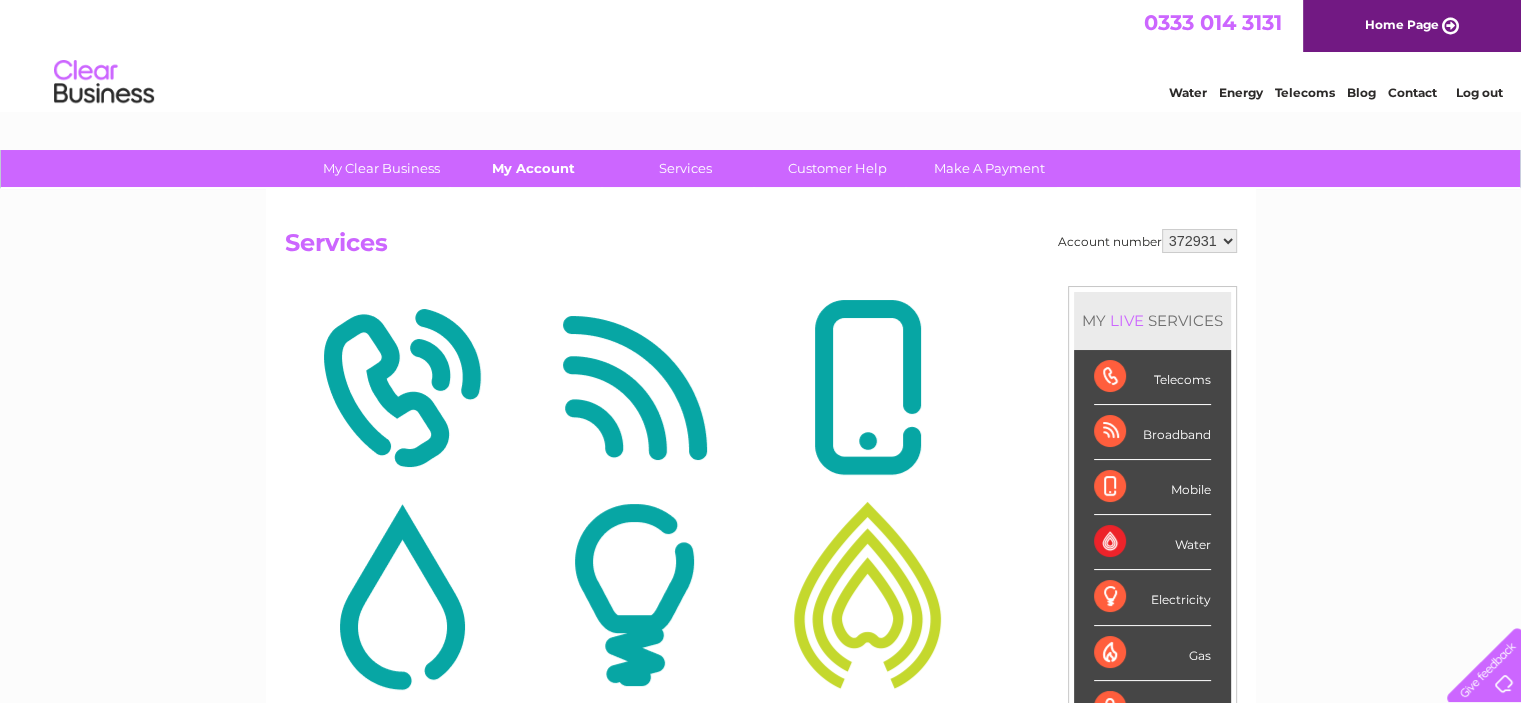 click on "My Account" at bounding box center (533, 168) 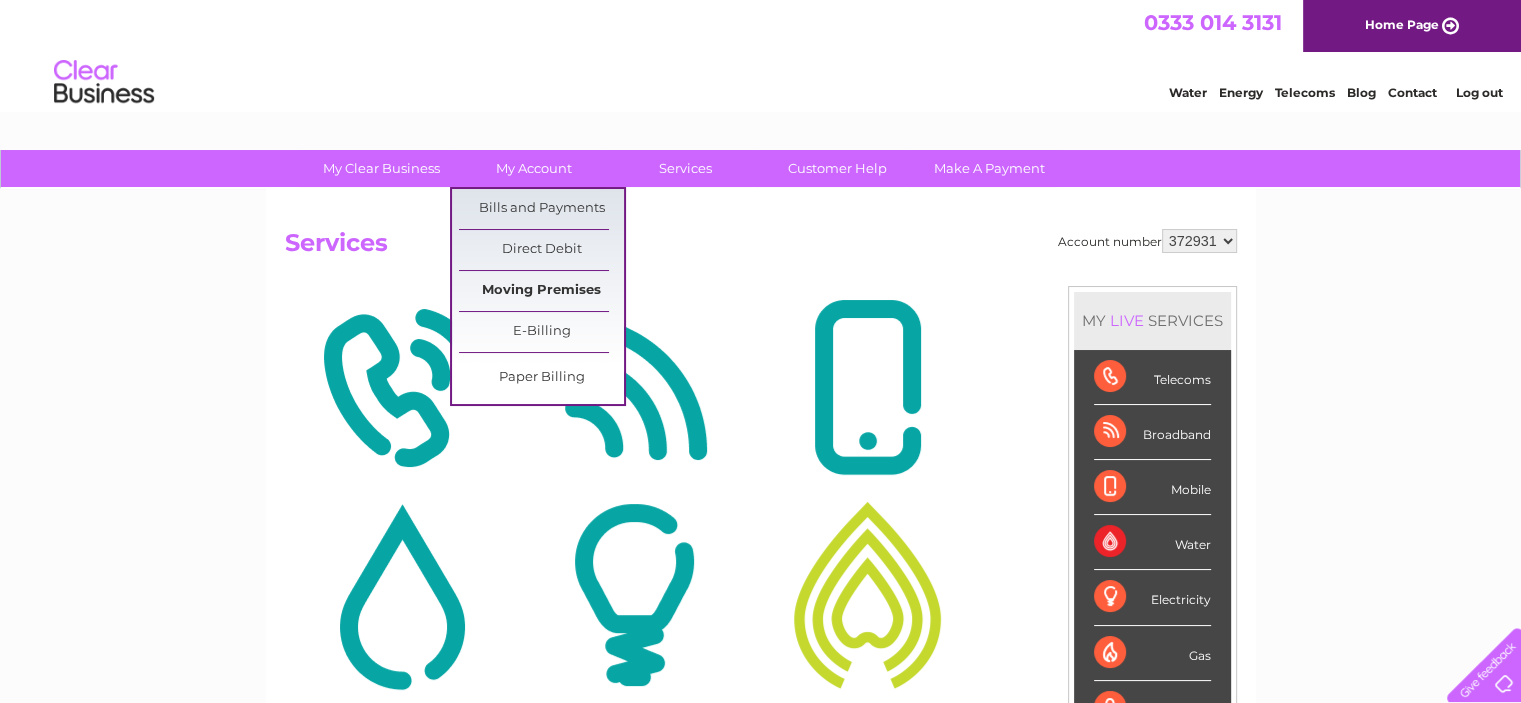 click on "Moving Premises" at bounding box center [541, 291] 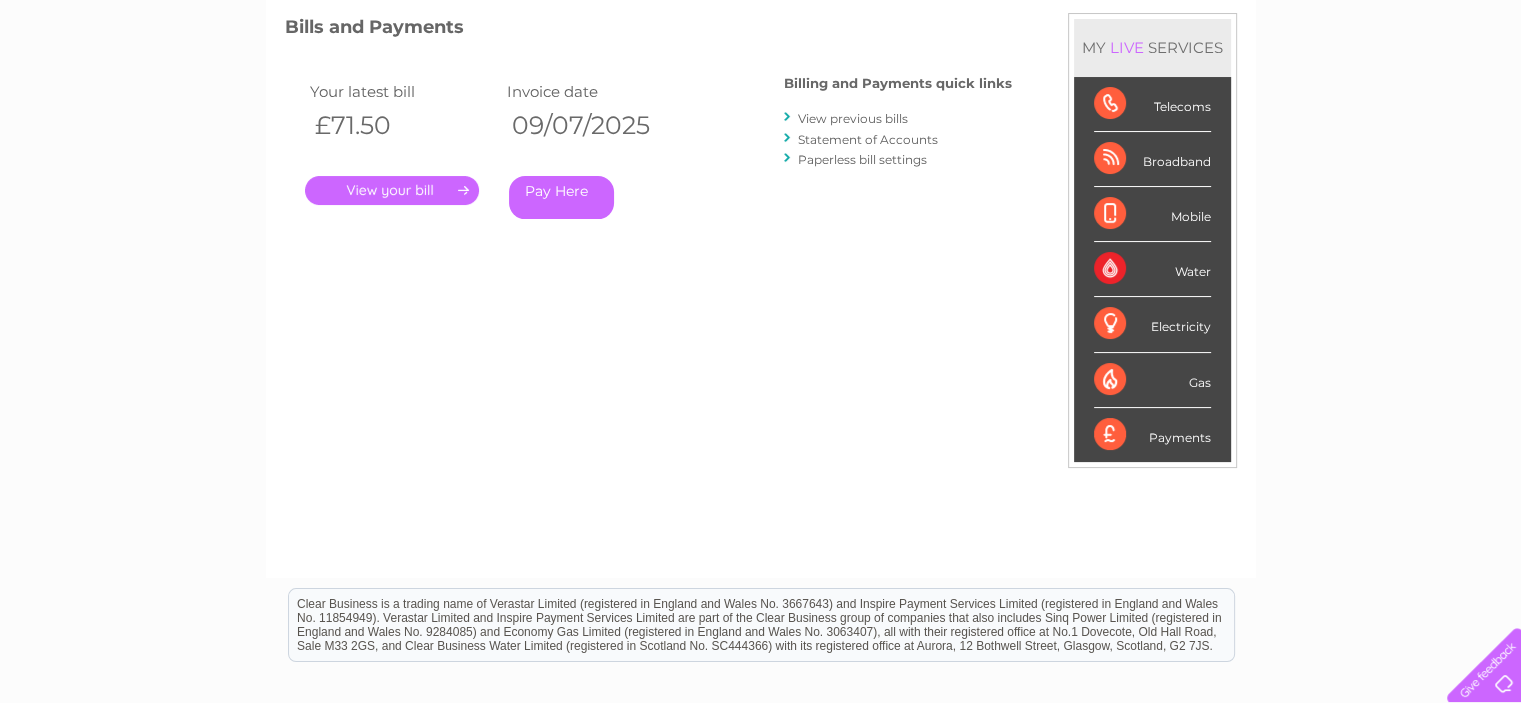 scroll, scrollTop: 65, scrollLeft: 0, axis: vertical 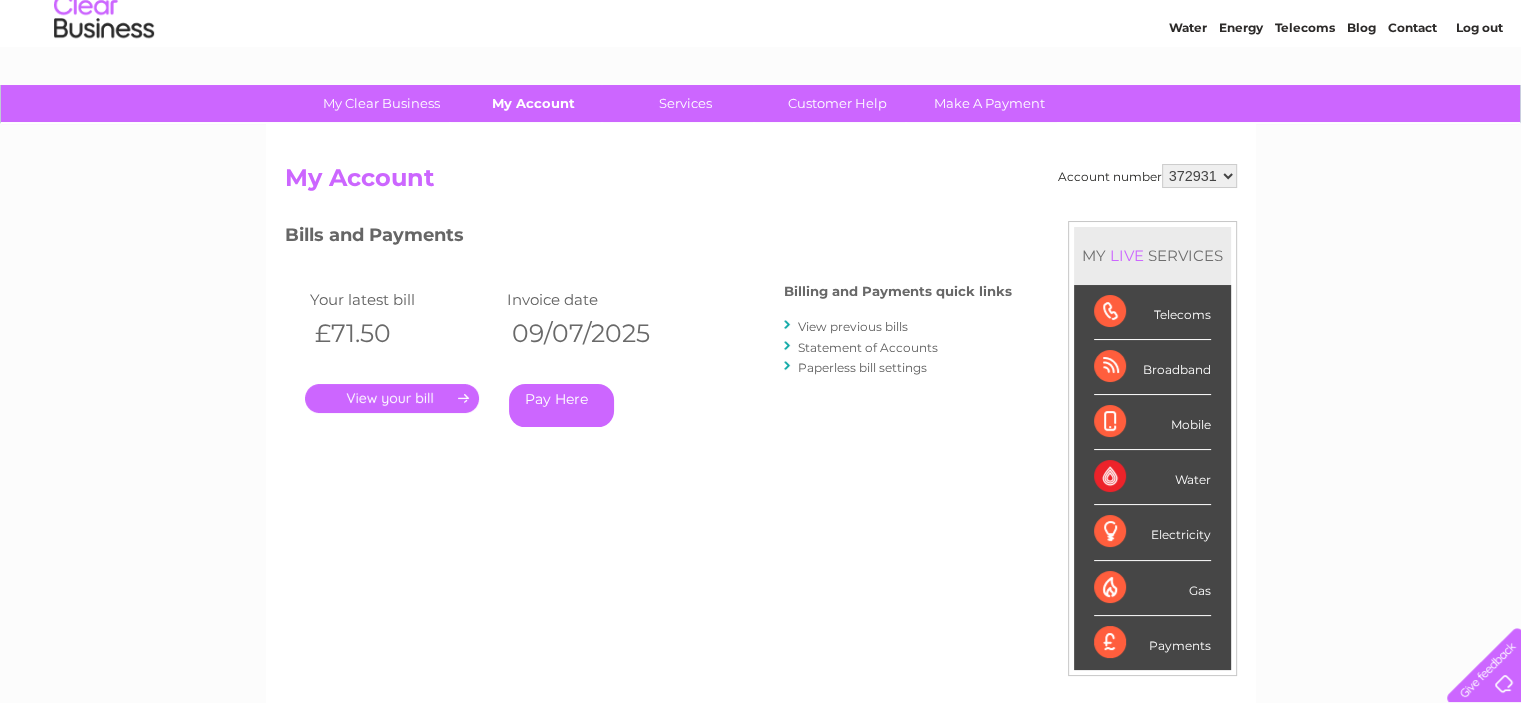 click on "My Account" at bounding box center (533, 103) 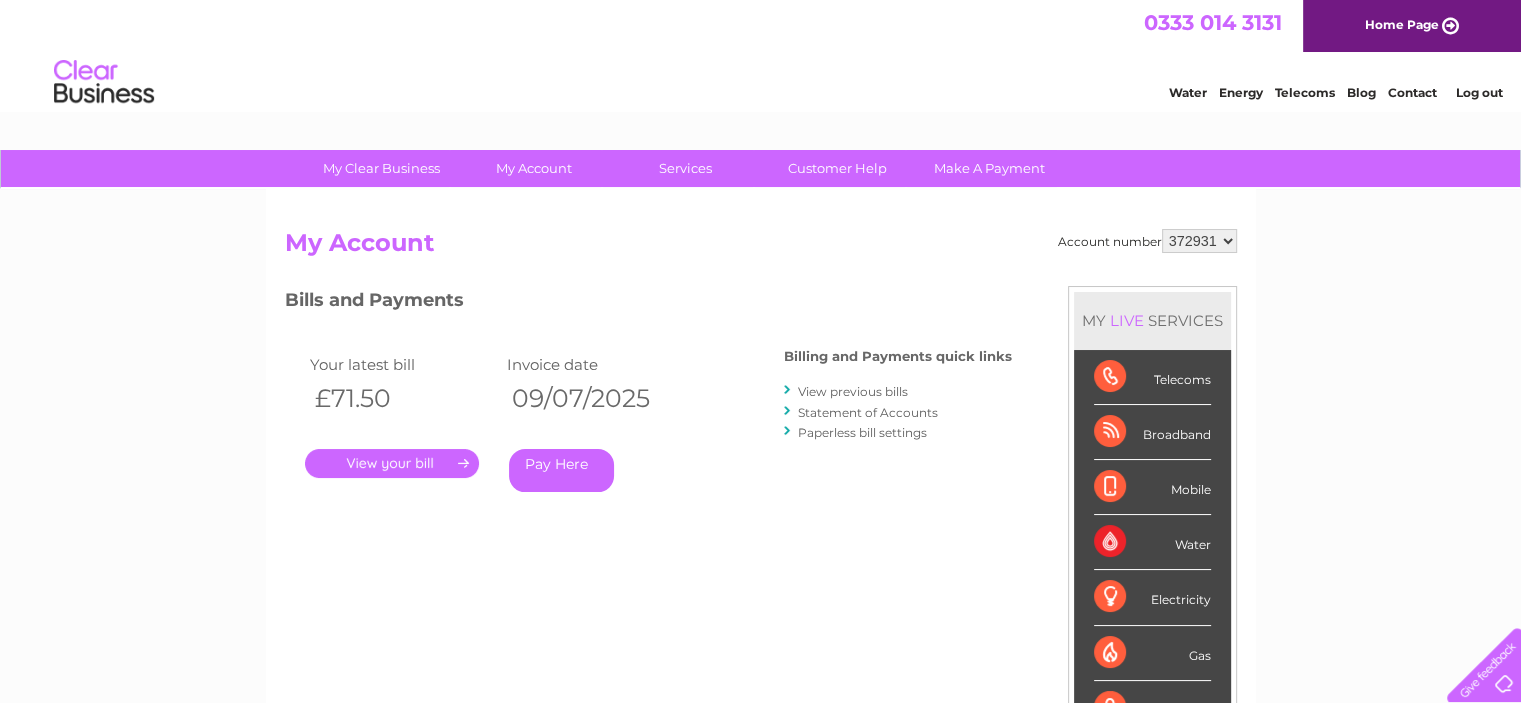scroll, scrollTop: 0, scrollLeft: 0, axis: both 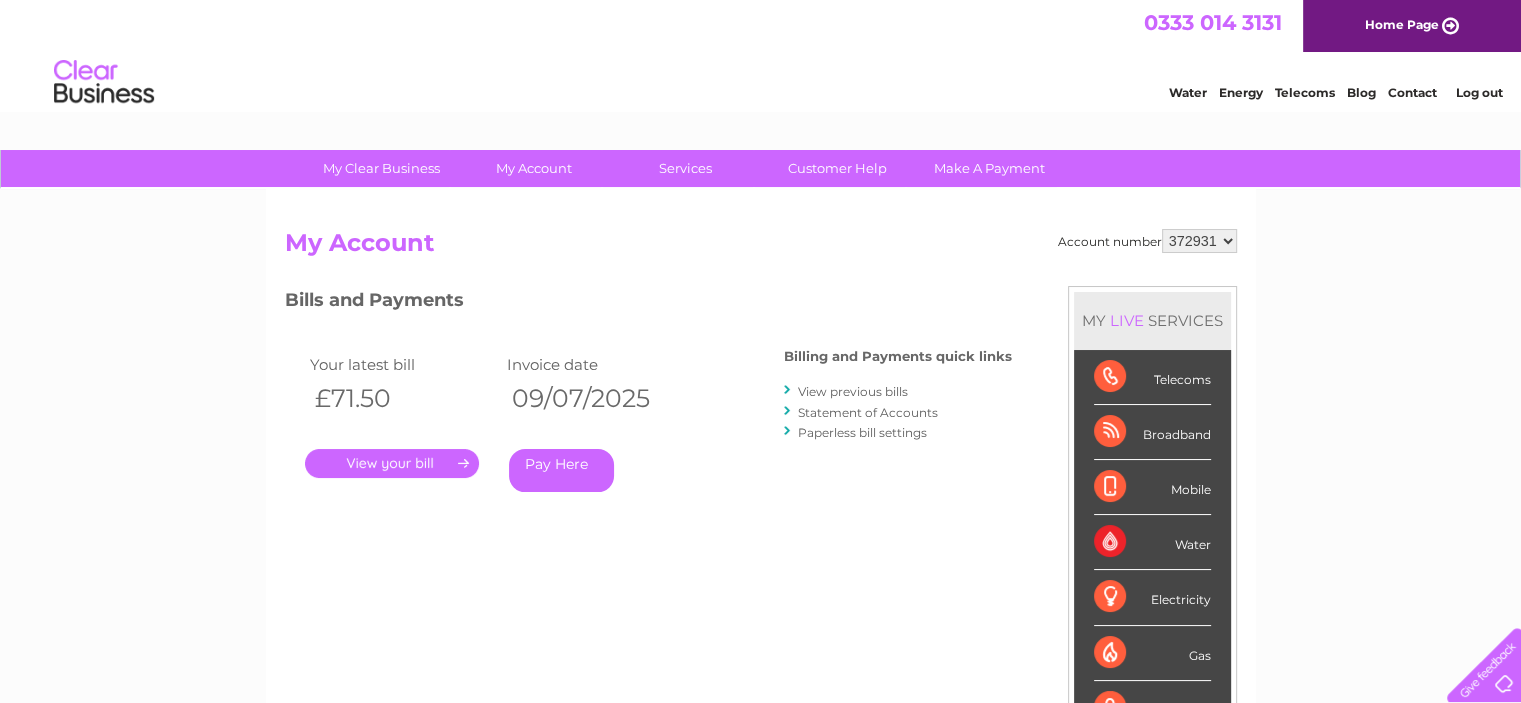 click on "View previous bills" at bounding box center (853, 391) 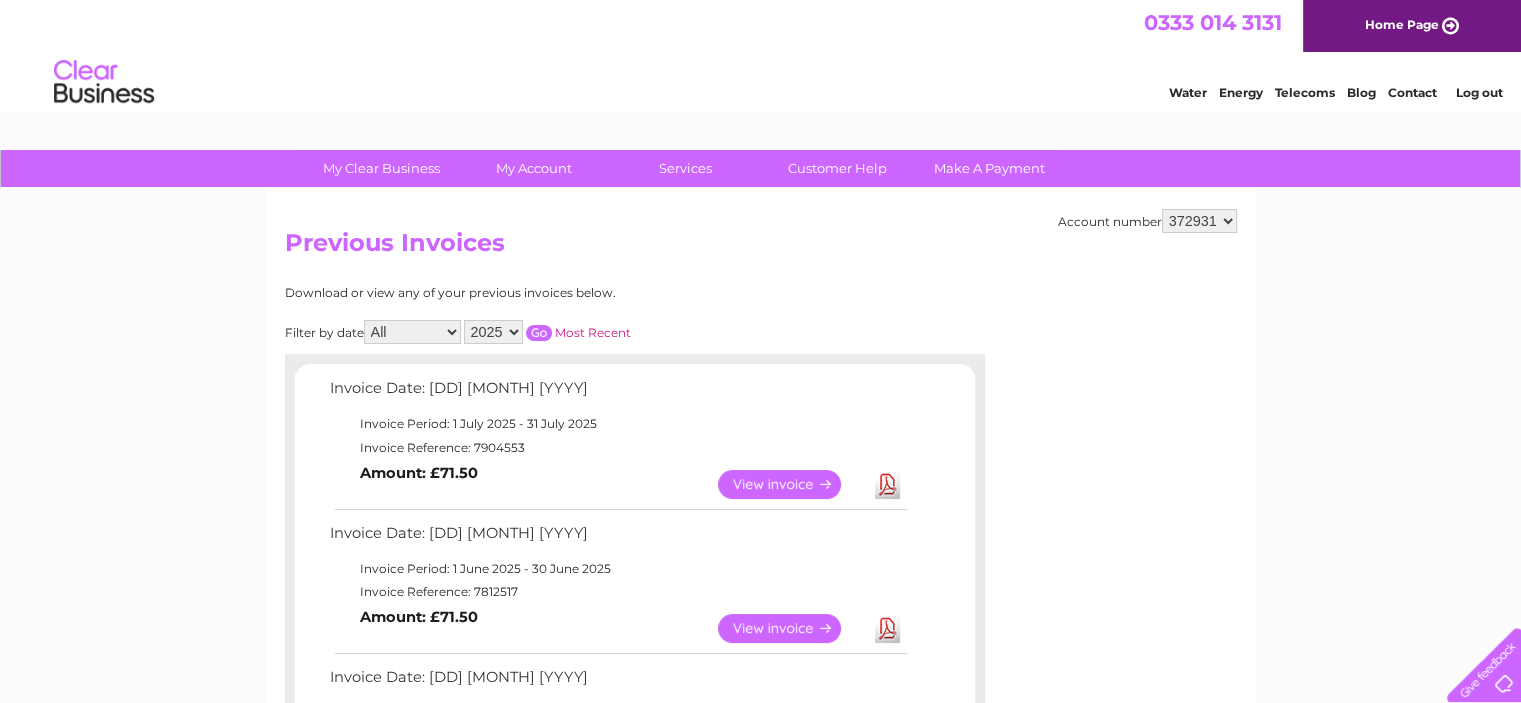 scroll, scrollTop: 0, scrollLeft: 0, axis: both 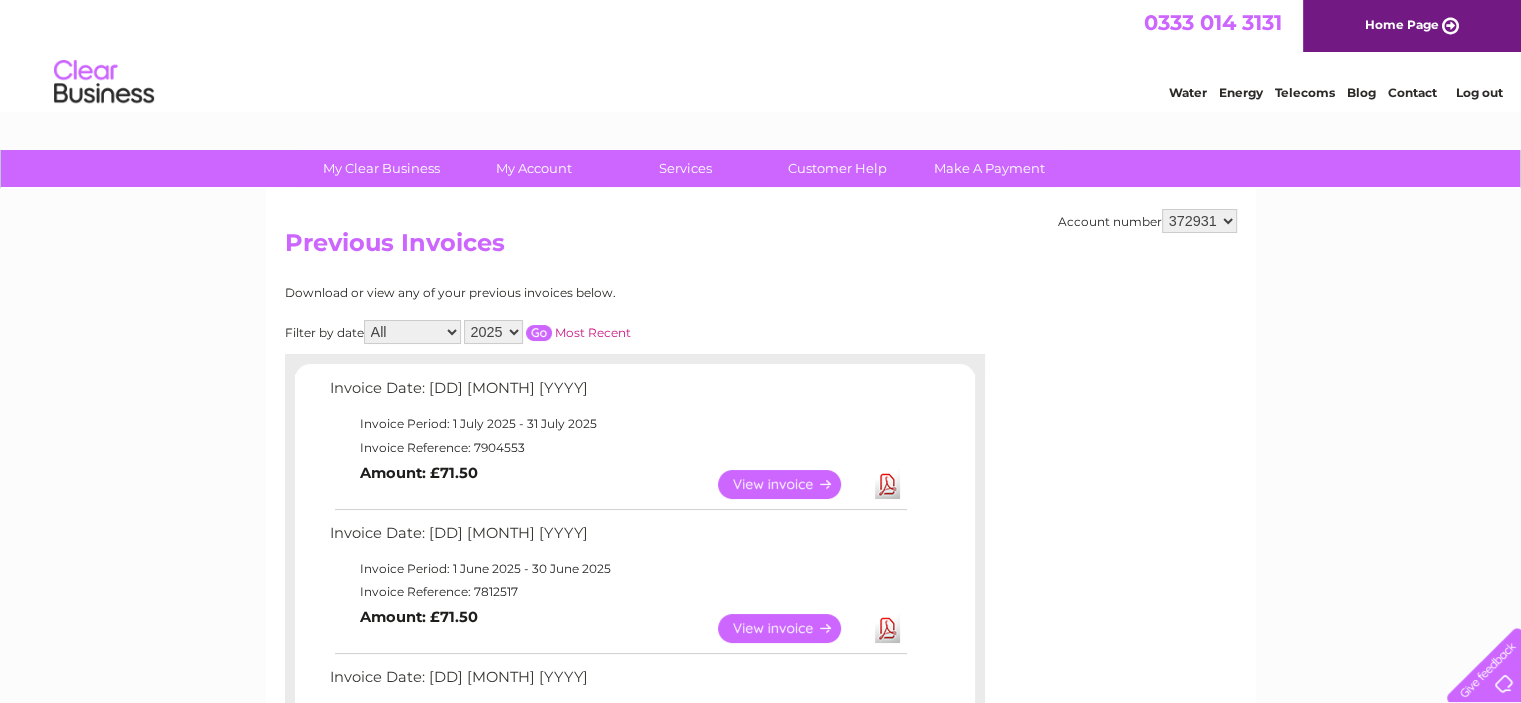 click on "Most Recent" at bounding box center (593, 332) 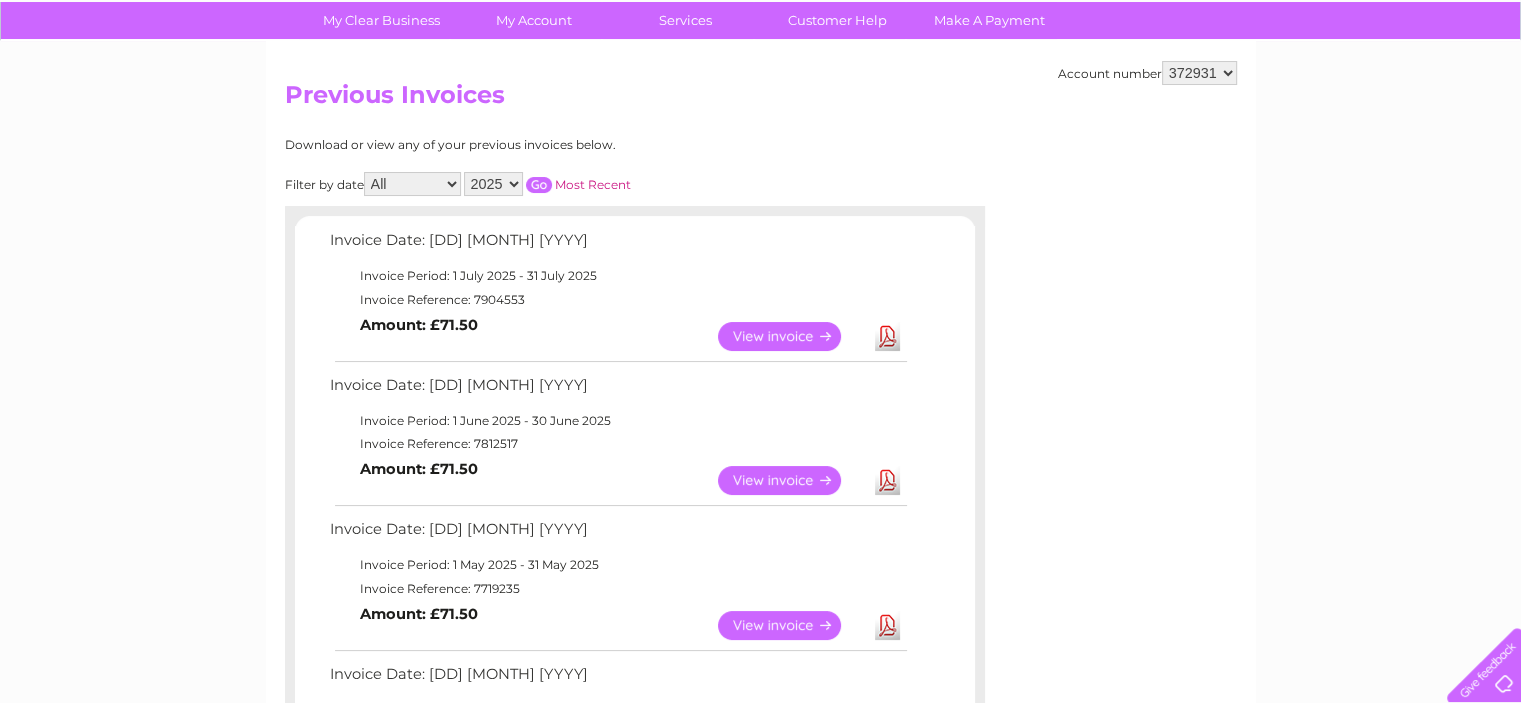 scroll, scrollTop: 149, scrollLeft: 0, axis: vertical 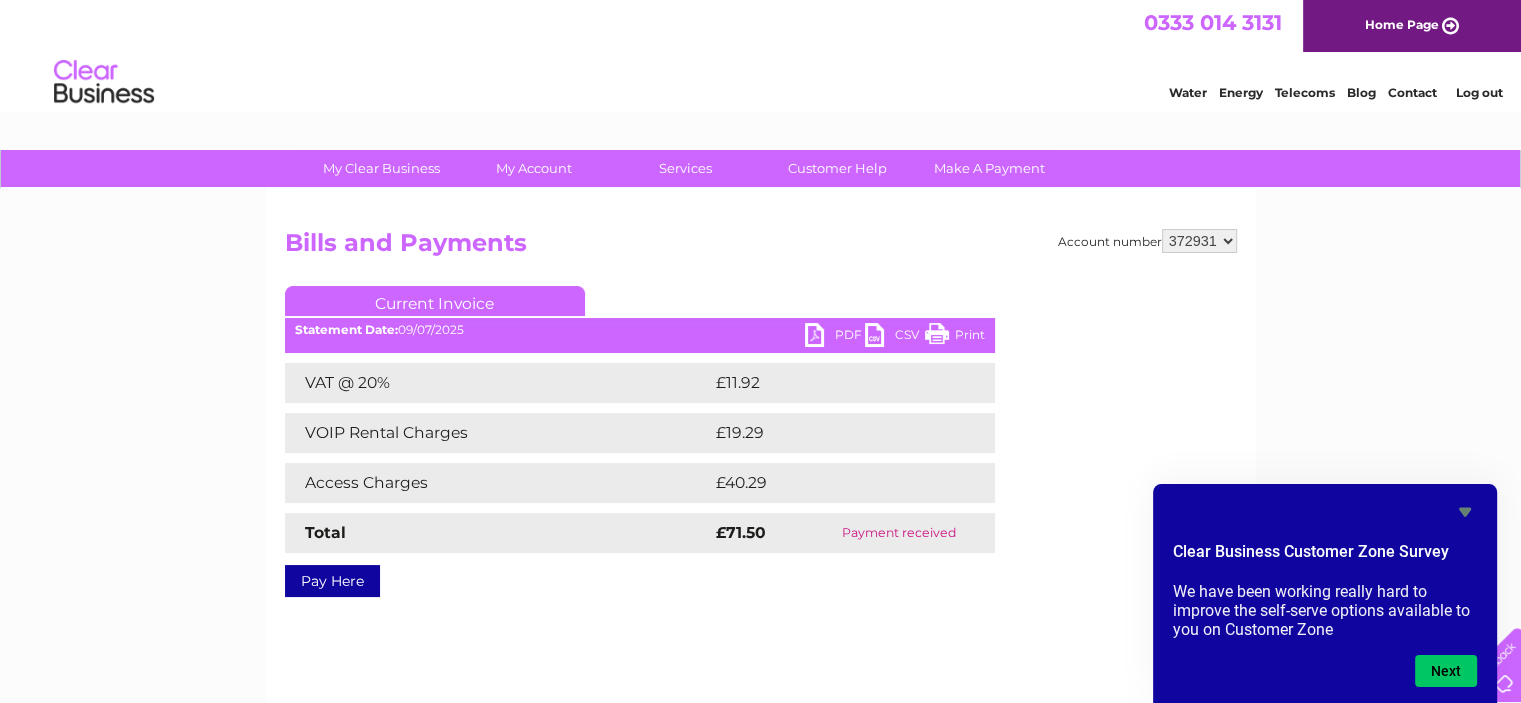 click on "PDF" at bounding box center [835, 337] 